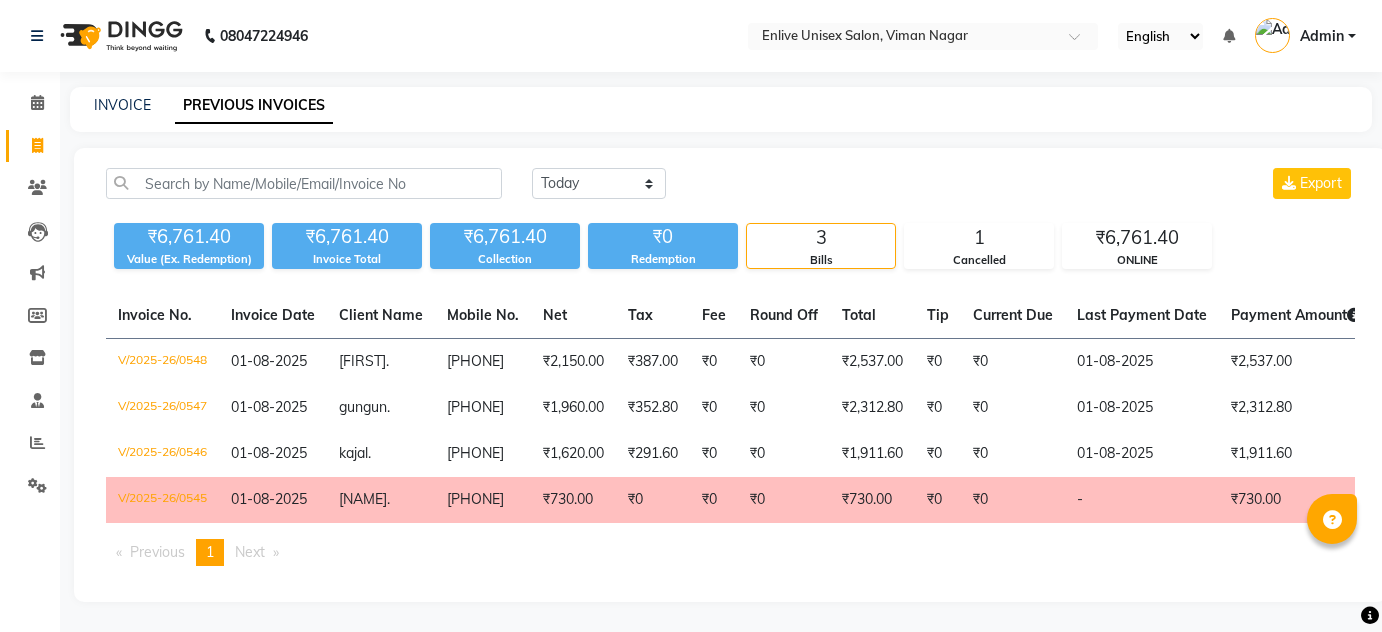 scroll, scrollTop: 0, scrollLeft: 0, axis: both 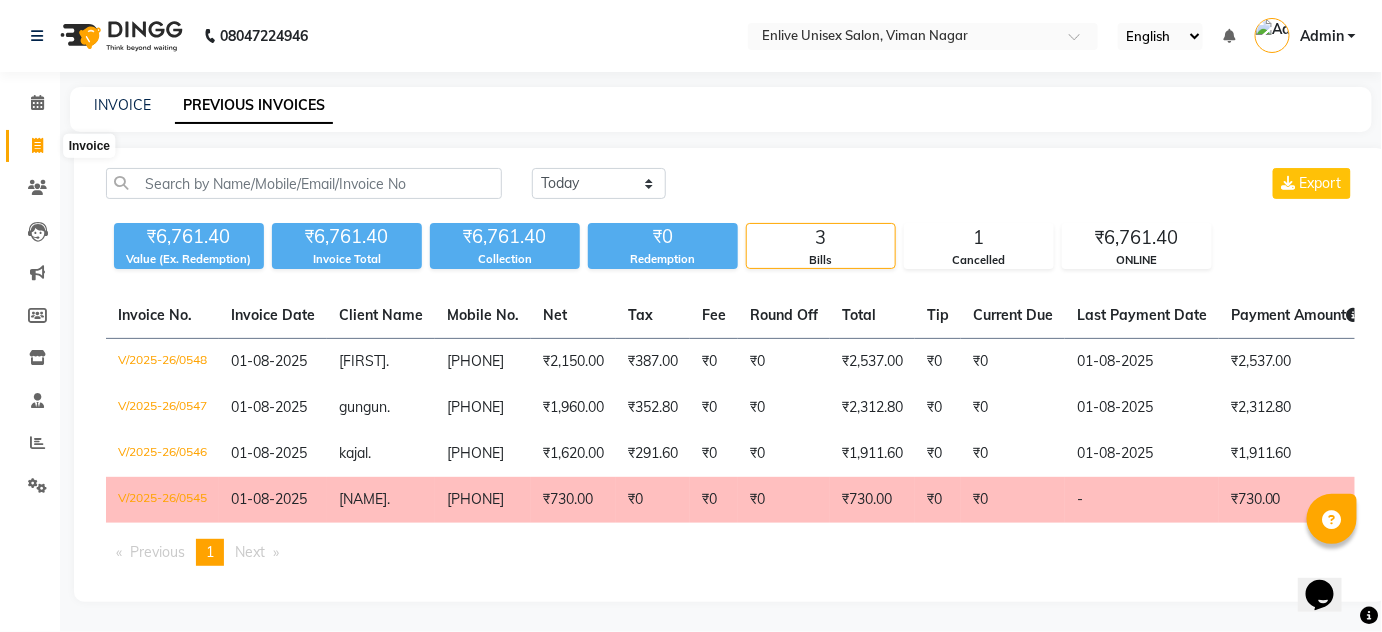 click 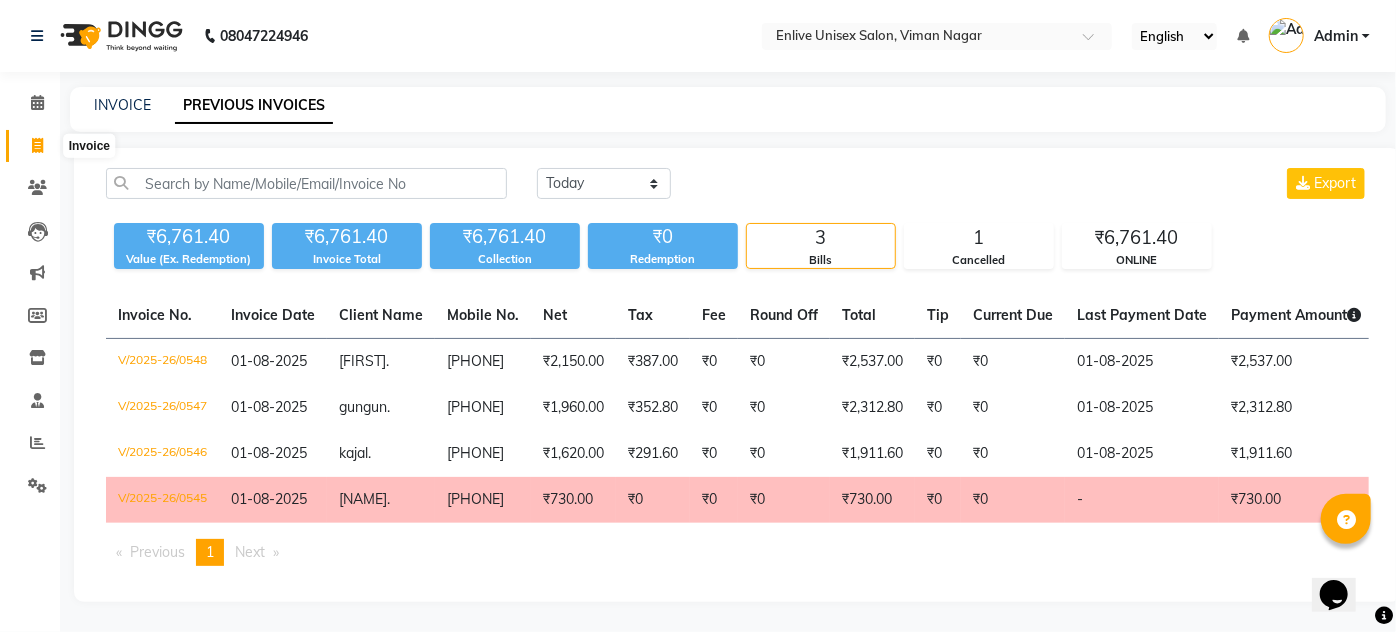 select on "145" 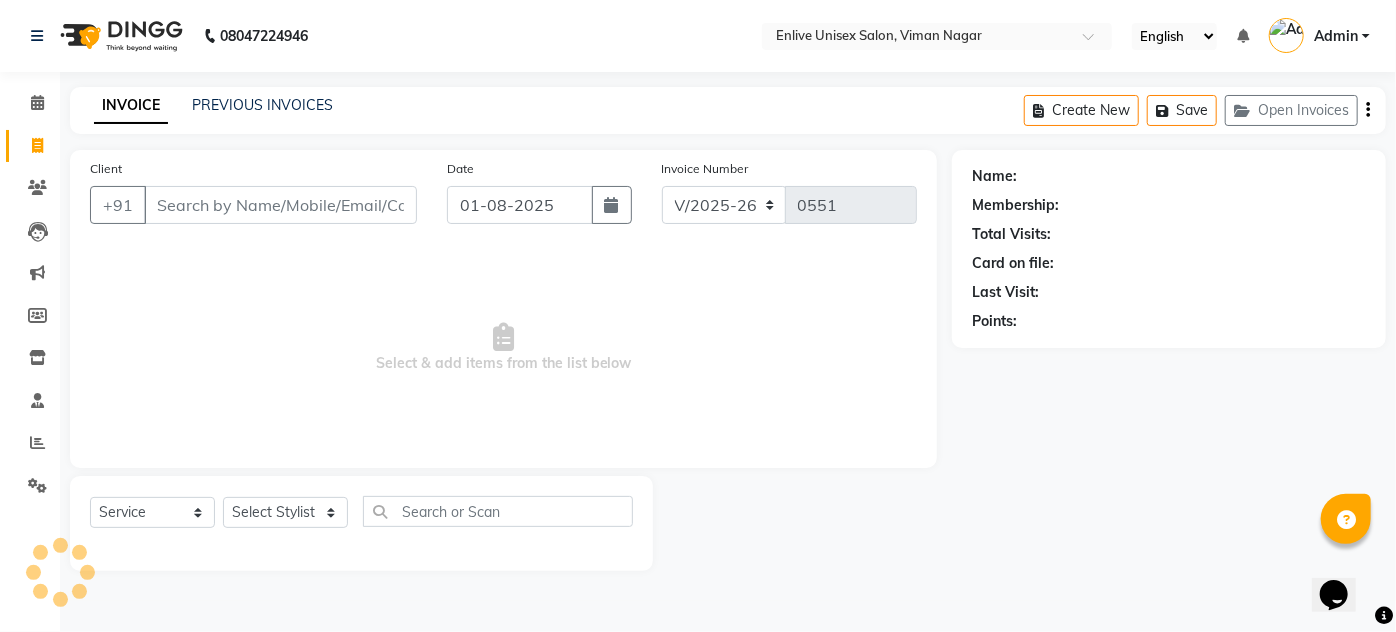 click on "Client" at bounding box center (280, 205) 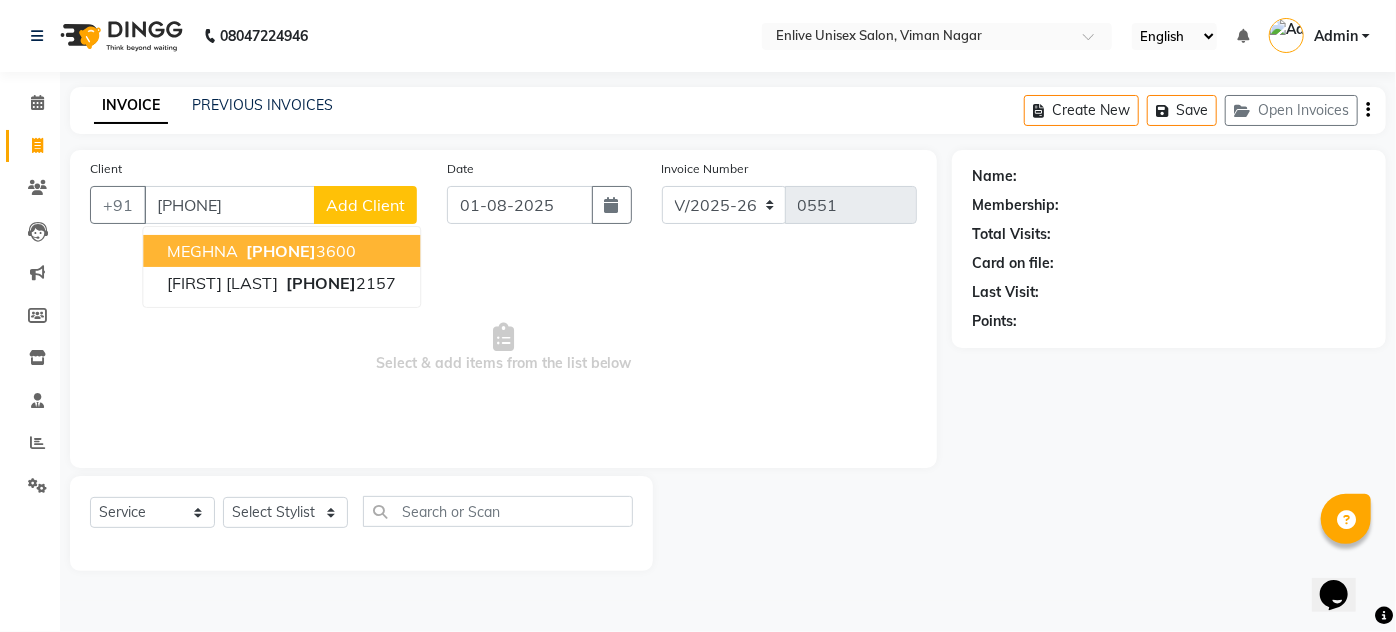 click on "[PHONE]" at bounding box center (281, 251) 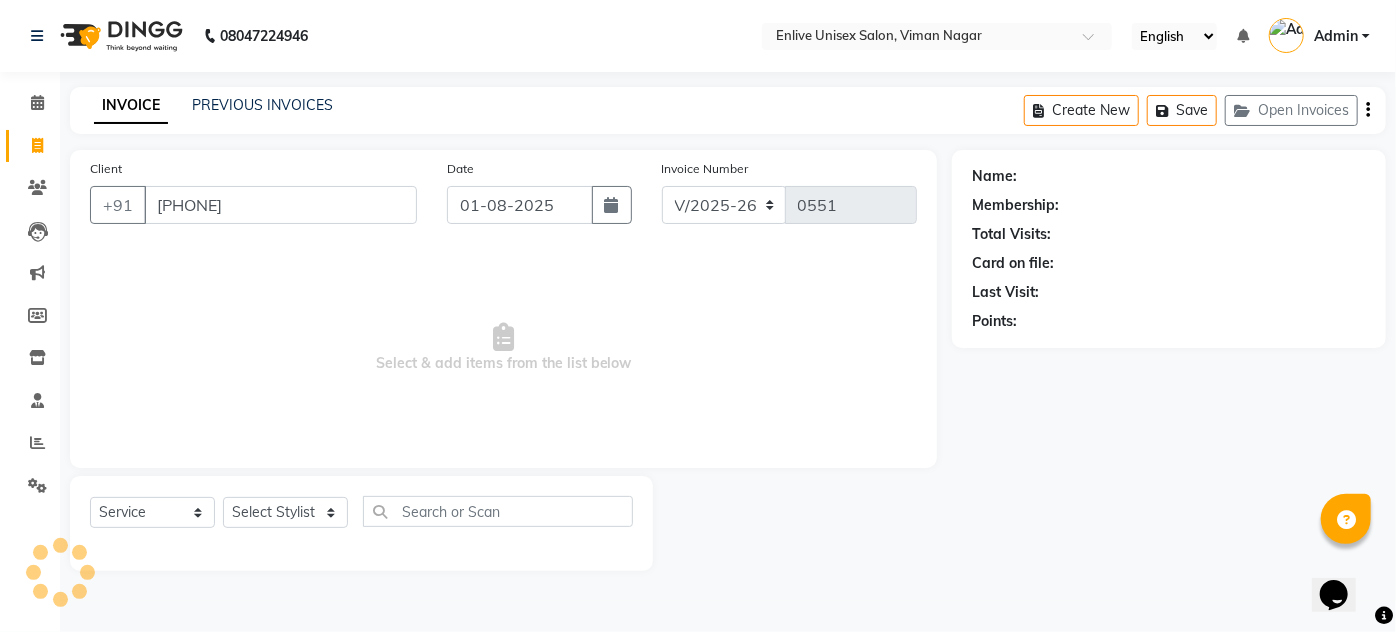 type on "[PHONE]" 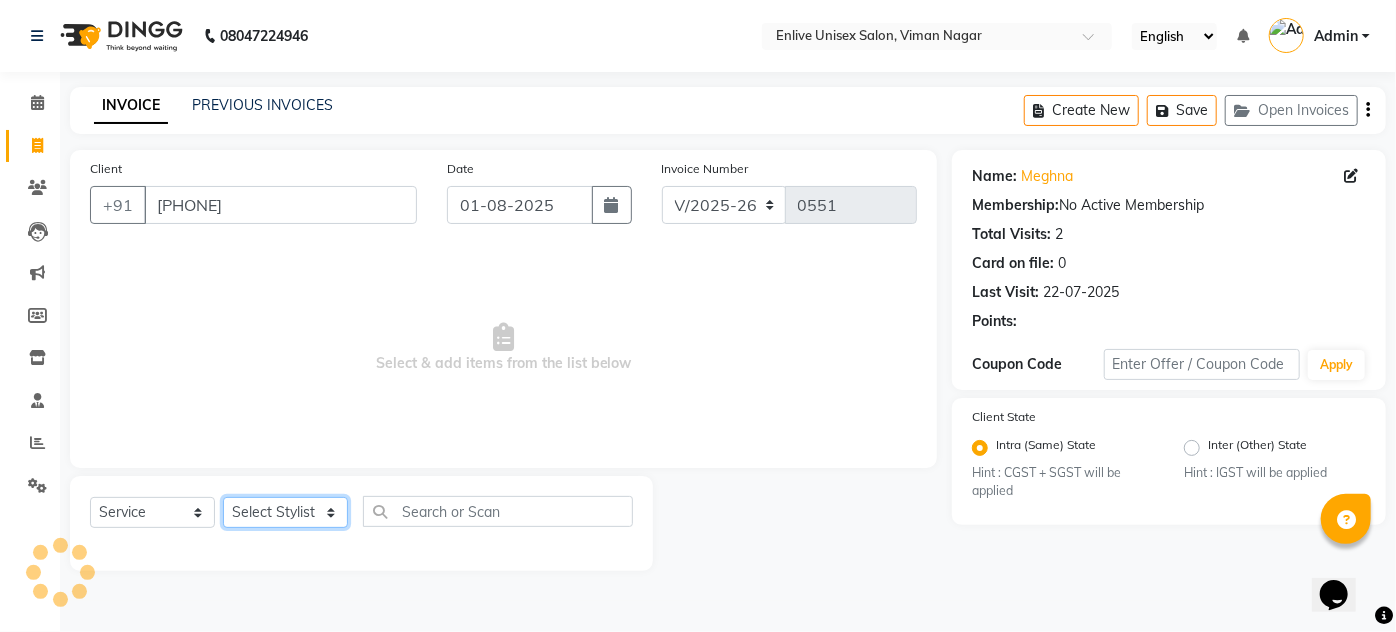 drag, startPoint x: 293, startPoint y: 512, endPoint x: 296, endPoint y: 502, distance: 10.440307 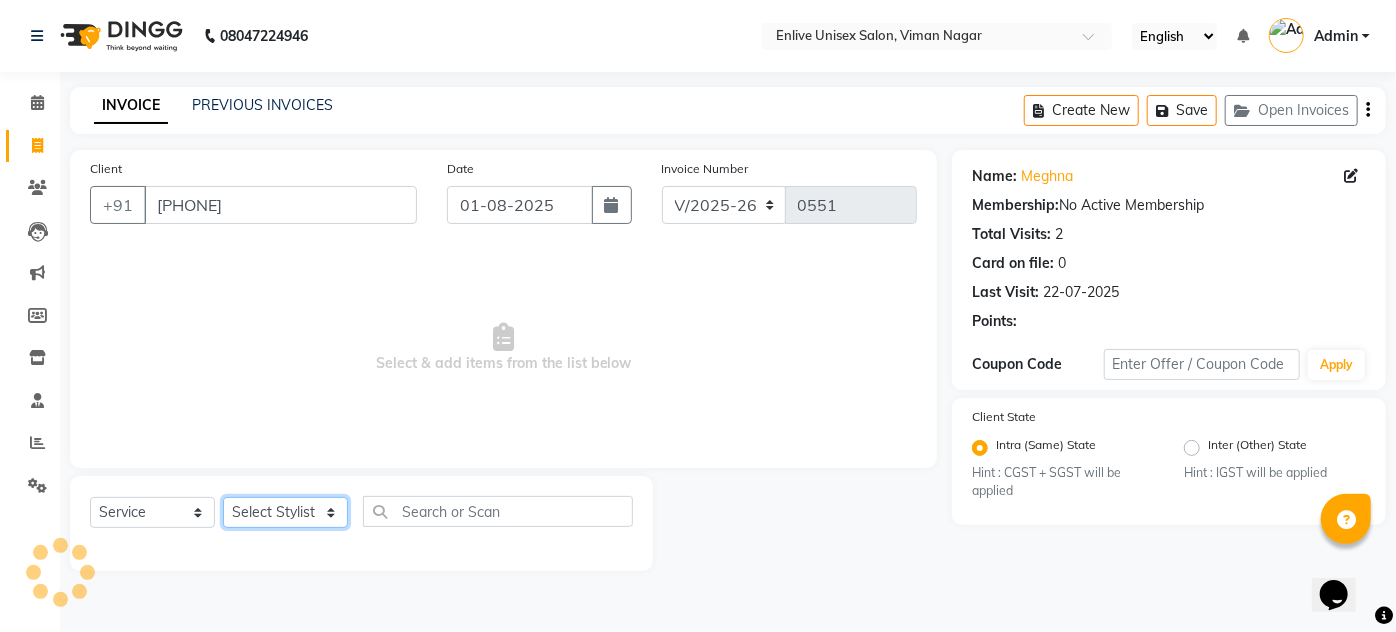 click on "Select Stylist [FIRST] [LAST] [FIRST] [LAST] [FIRST] [LAST] [FIRST] [LAST] [FIRST] [LAST] [FIRST] [LAST] [FIRST] [LAST] [FIRST] [LAST] [FIRST] [LAST]" 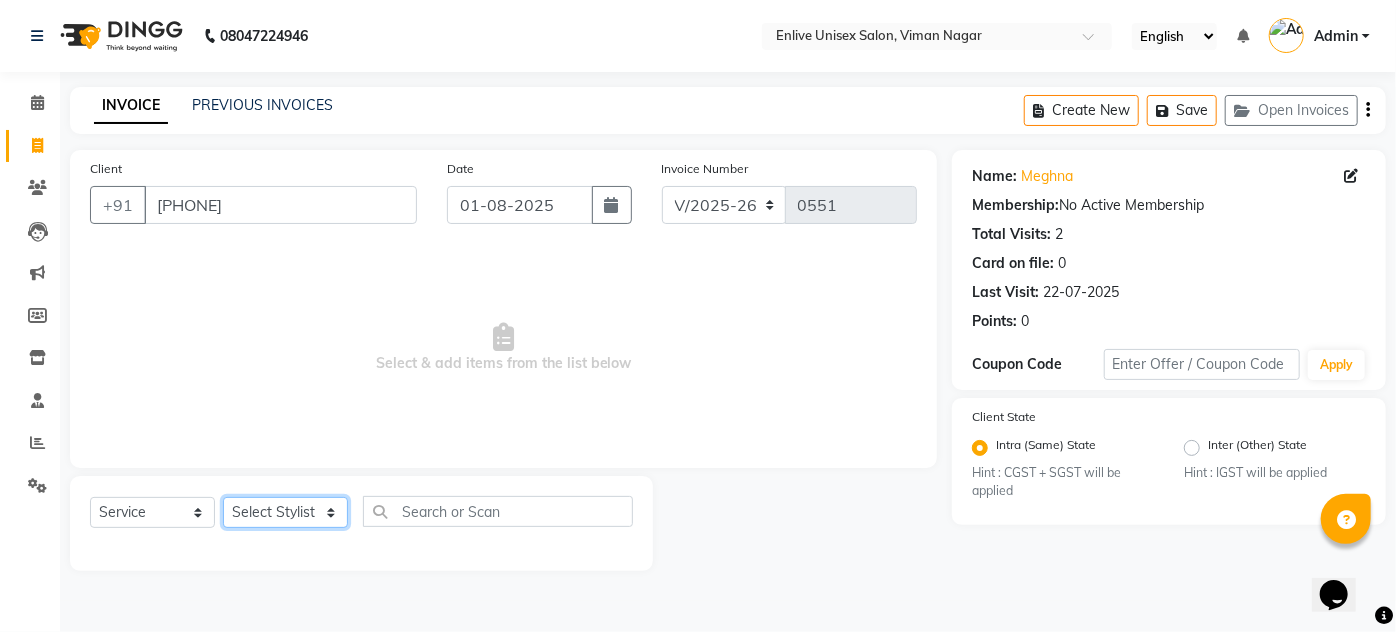 select on "84222" 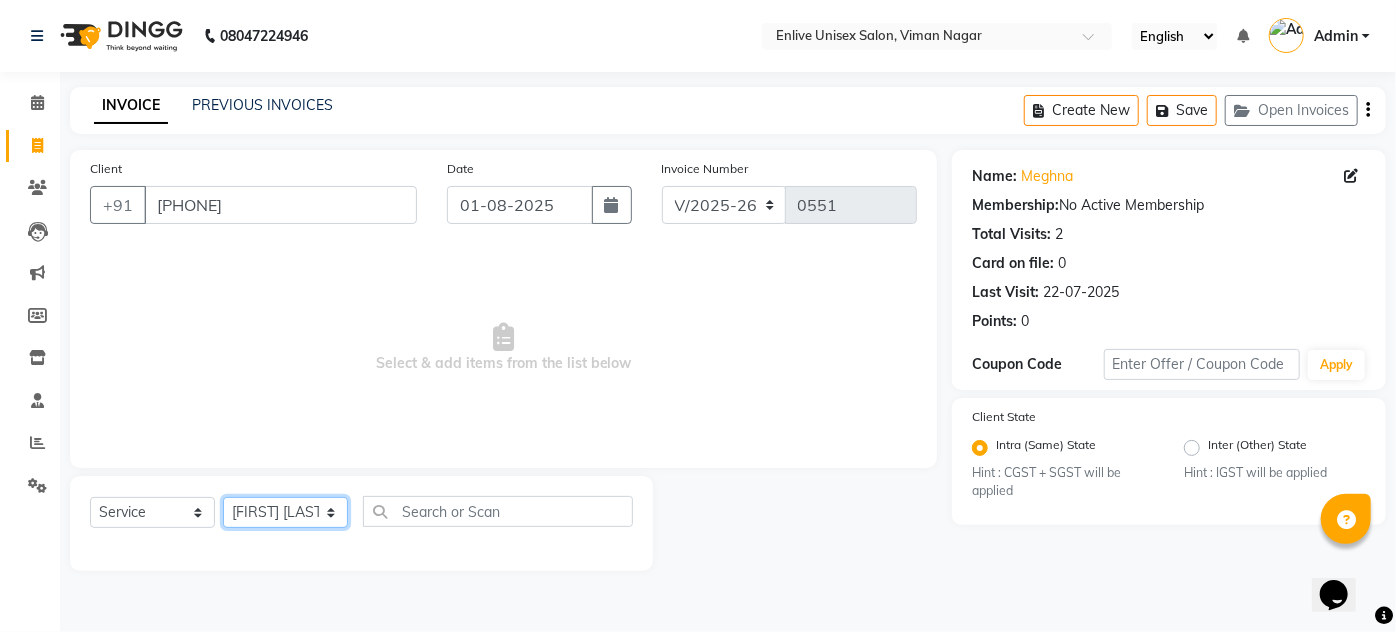 click on "Select Stylist [FIRST] [LAST] [FIRST] [LAST] [FIRST] [LAST] [FIRST] [LAST] [FIRST] [LAST] [FIRST] [LAST] [FIRST] [LAST] [FIRST] [LAST] [FIRST] [LAST]" 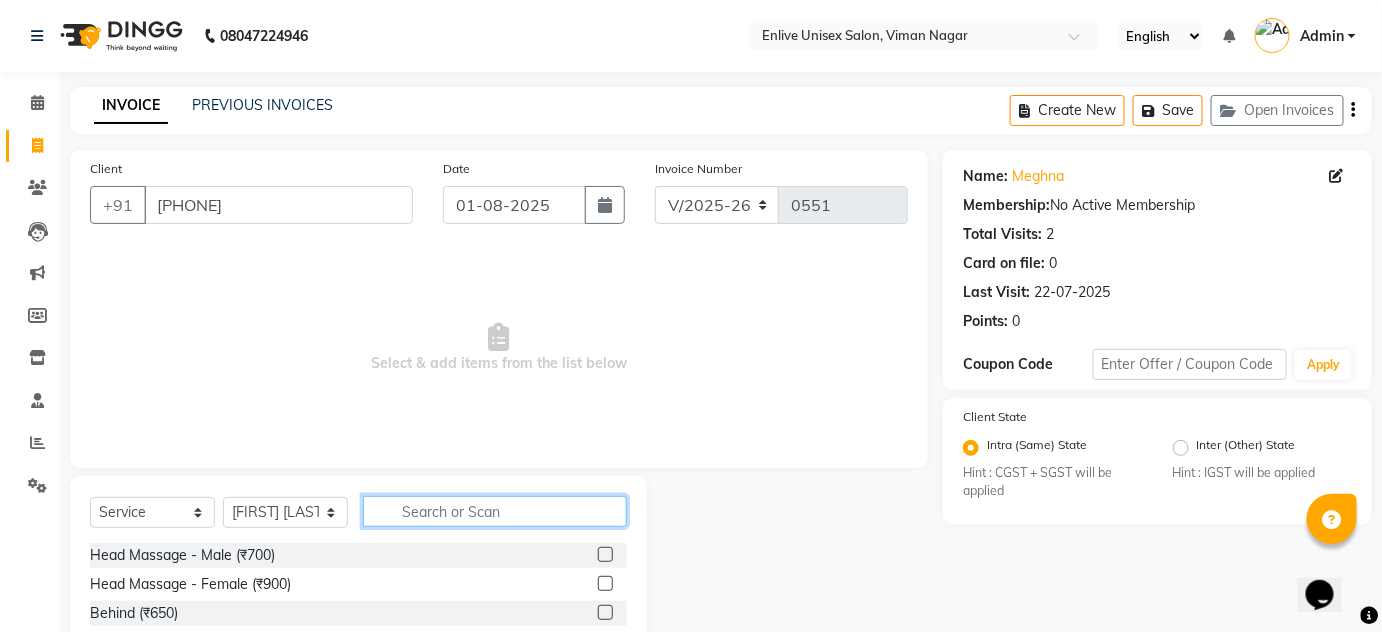 click 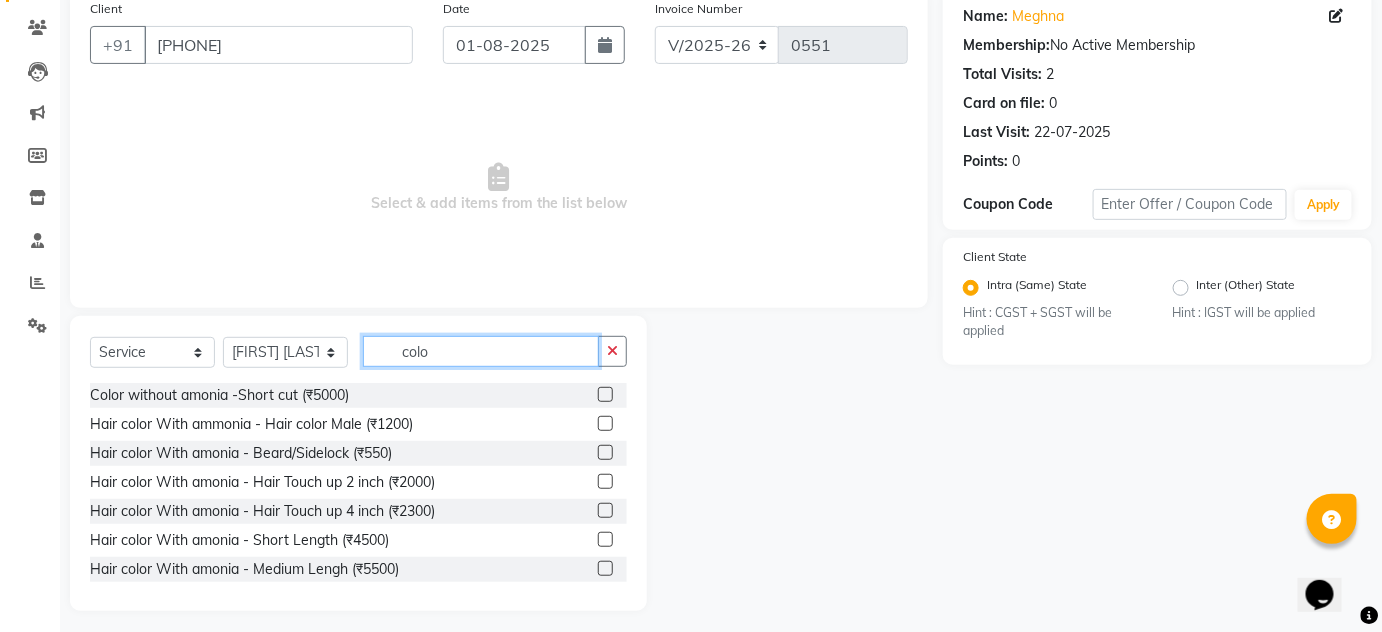 scroll, scrollTop: 168, scrollLeft: 0, axis: vertical 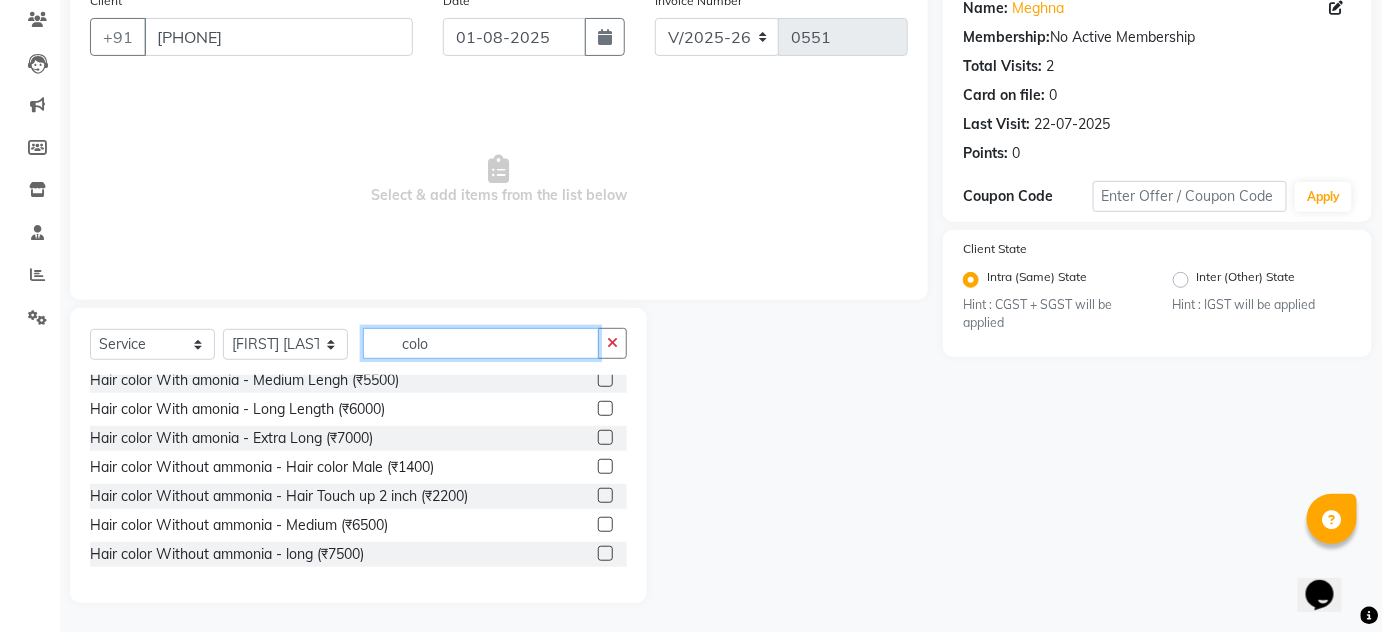 type on "colo" 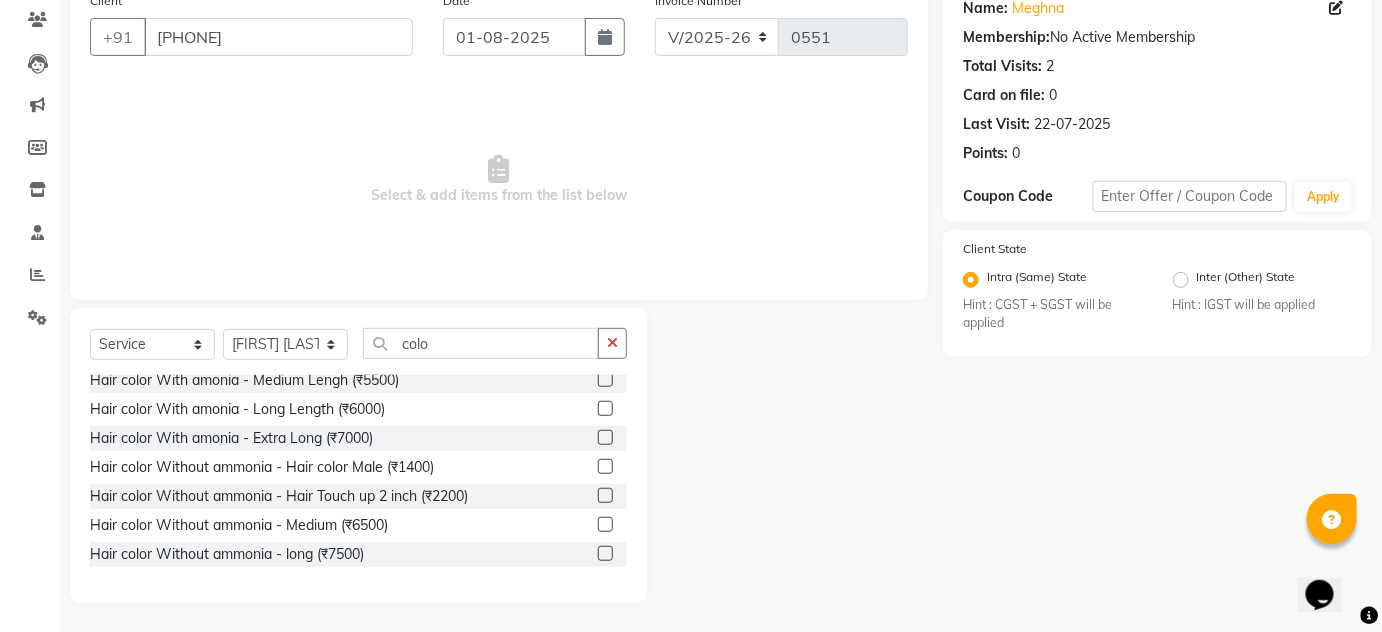 click 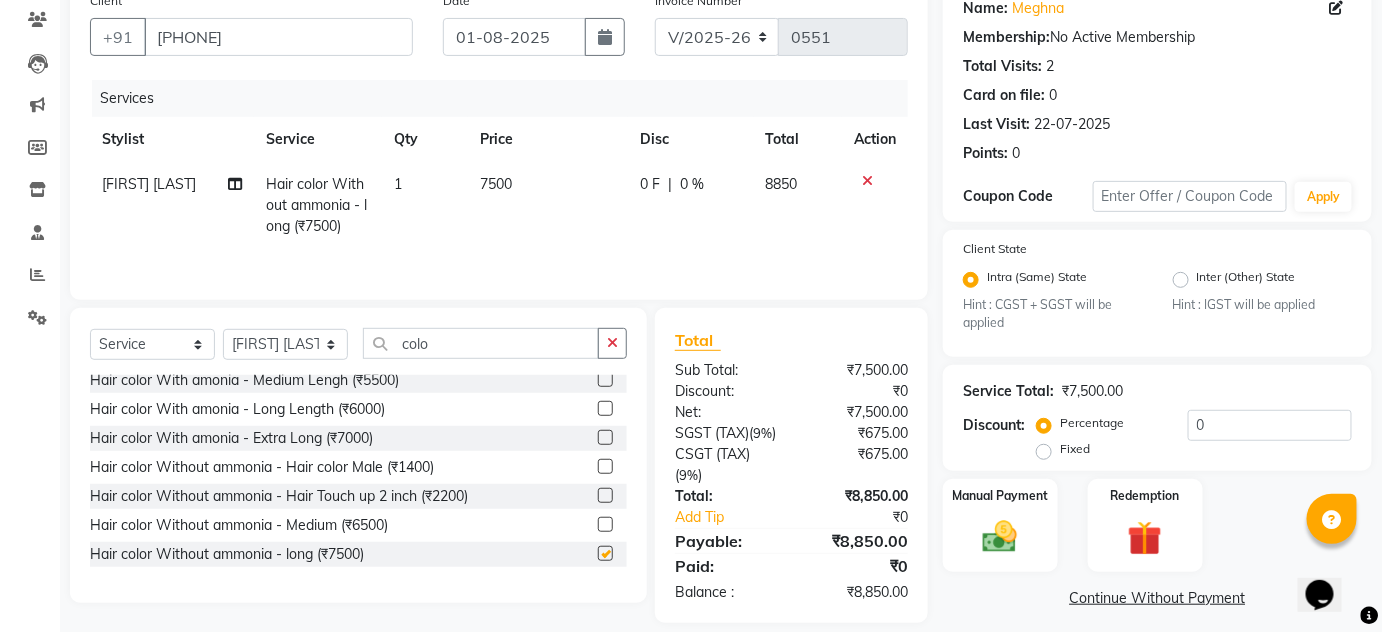 checkbox on "false" 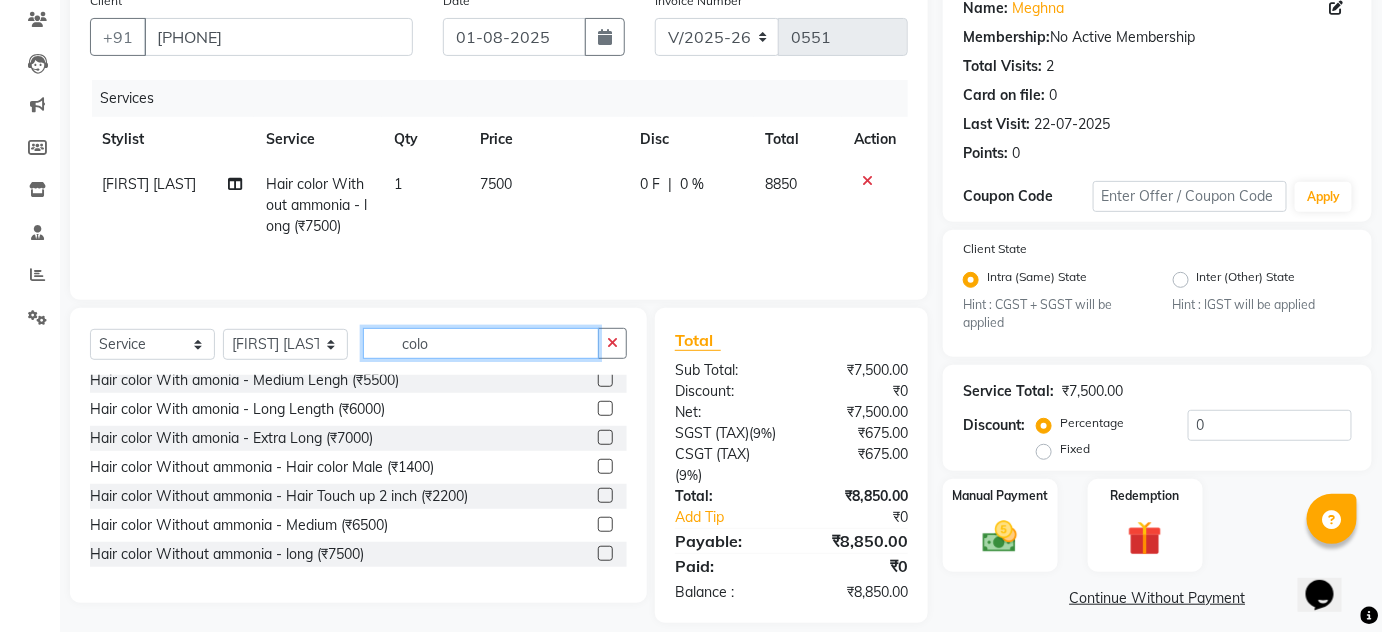 drag, startPoint x: 474, startPoint y: 346, endPoint x: 207, endPoint y: 327, distance: 267.67517 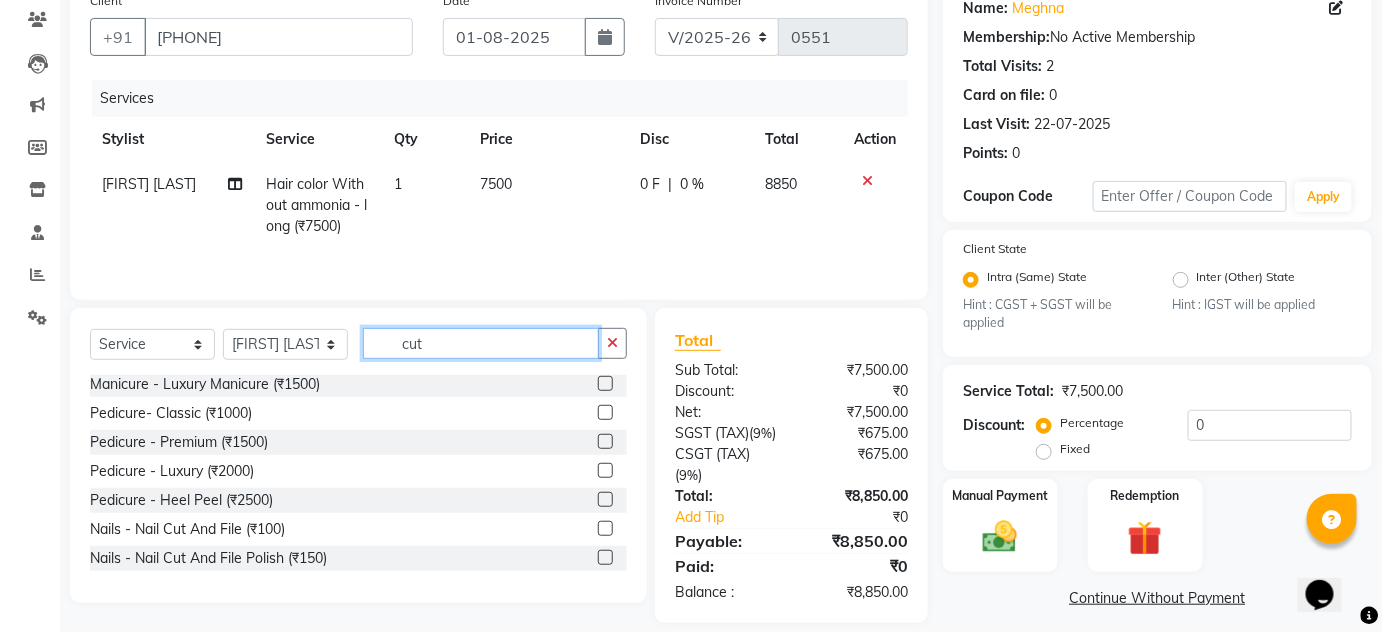 scroll, scrollTop: 293, scrollLeft: 0, axis: vertical 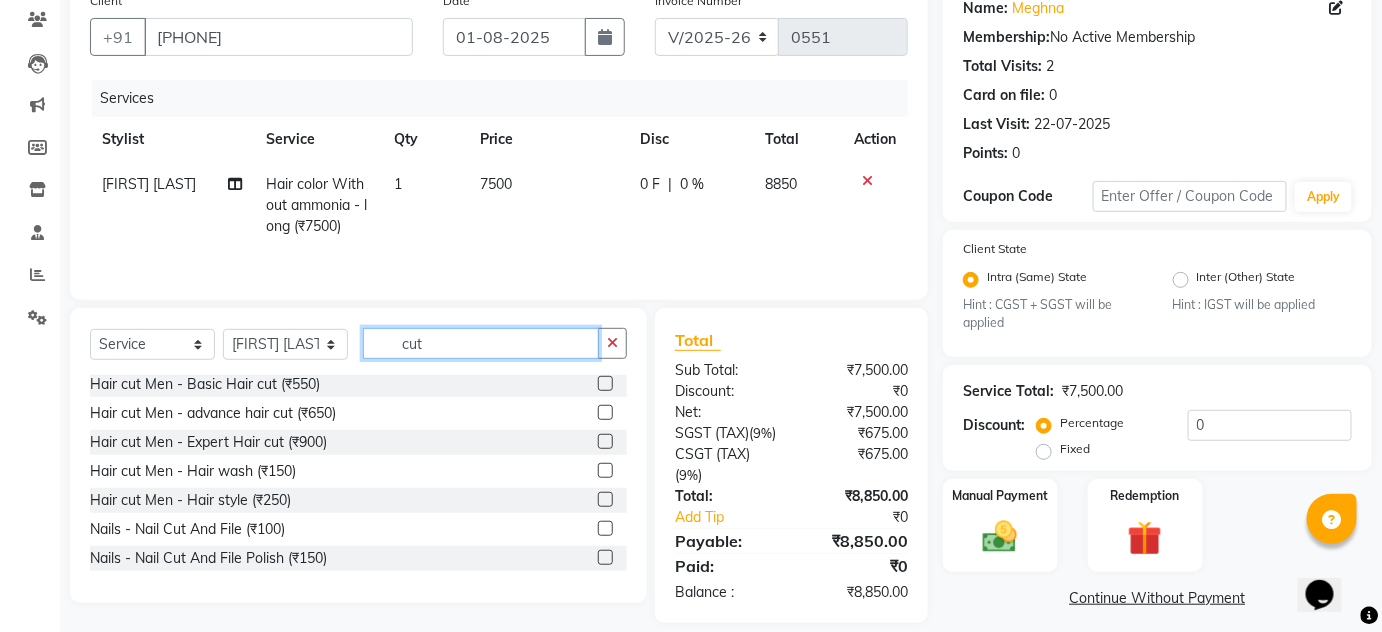 type on "cut" 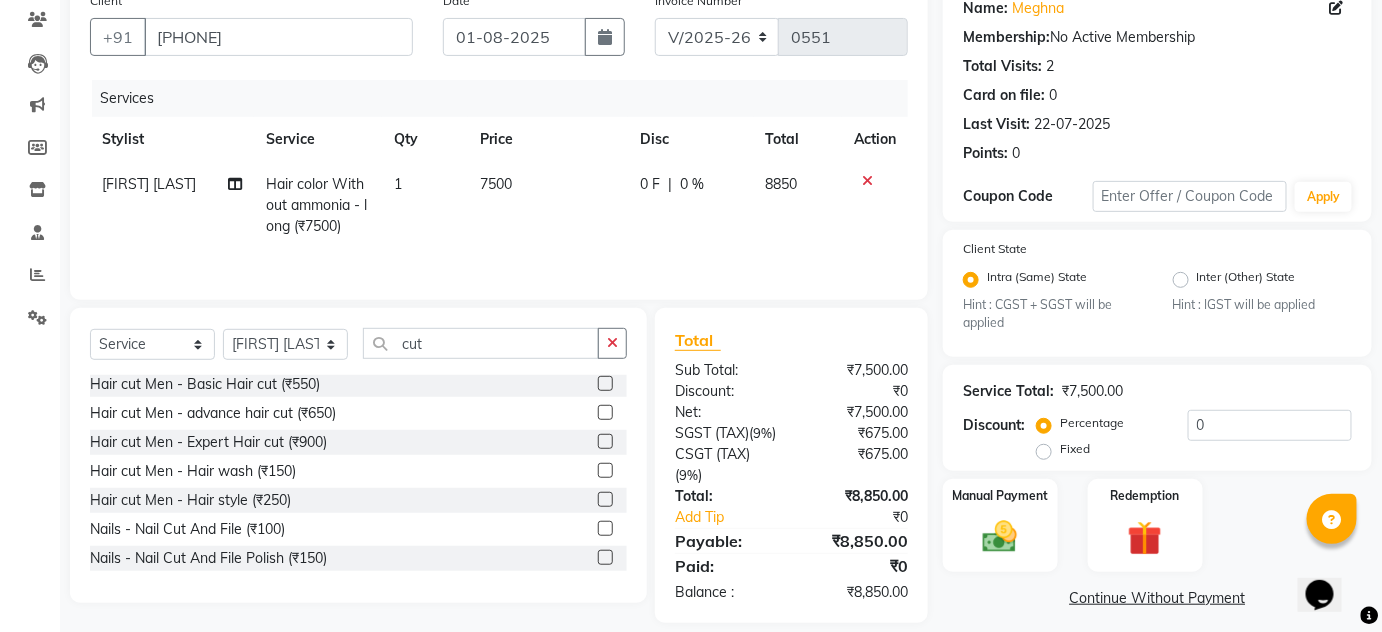 click 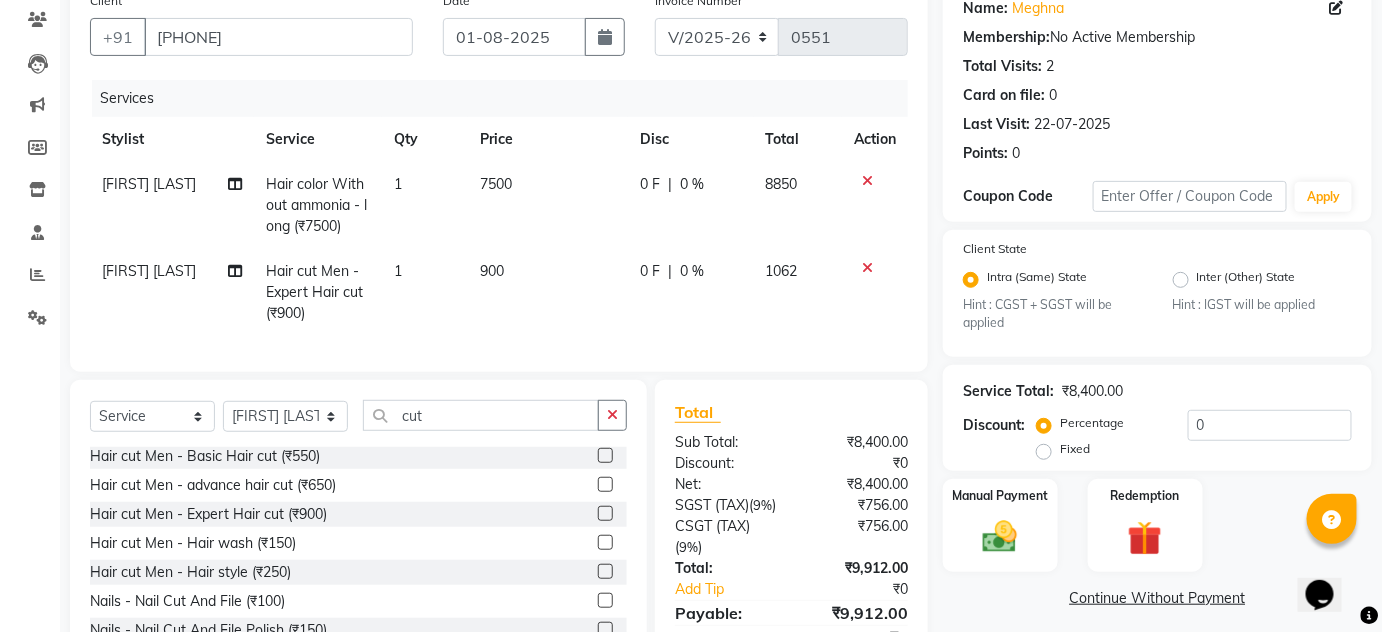checkbox on "false" 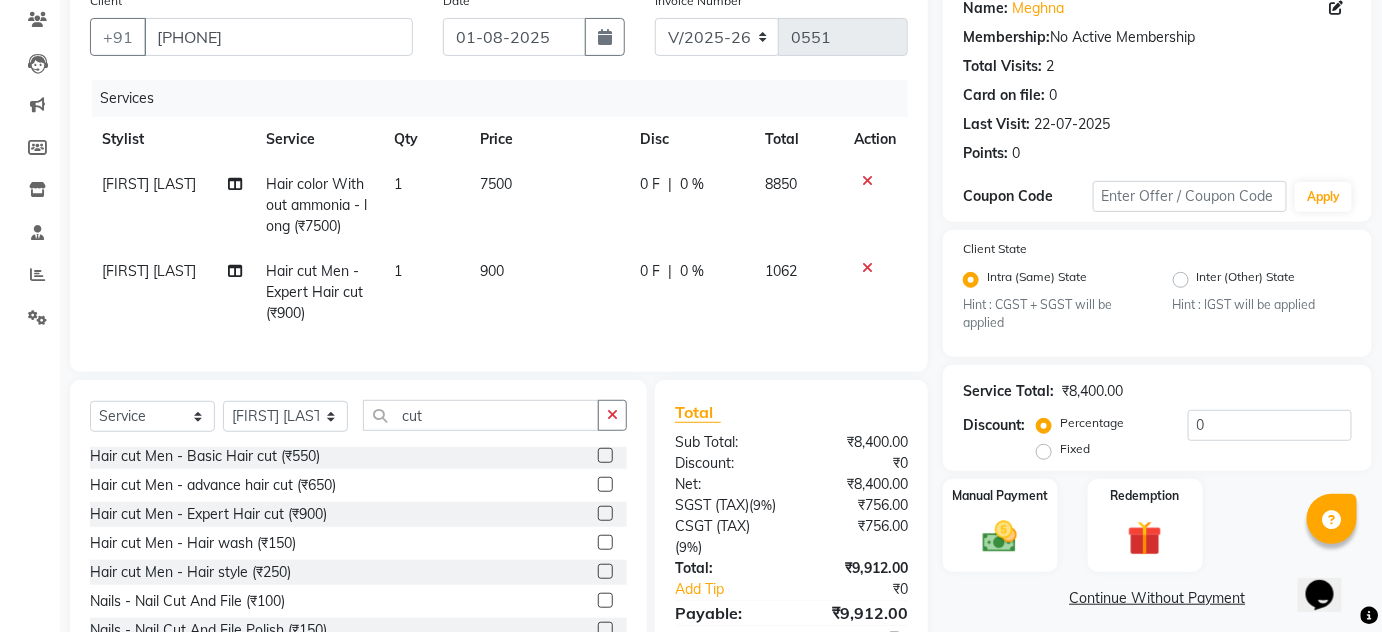 select on "84222" 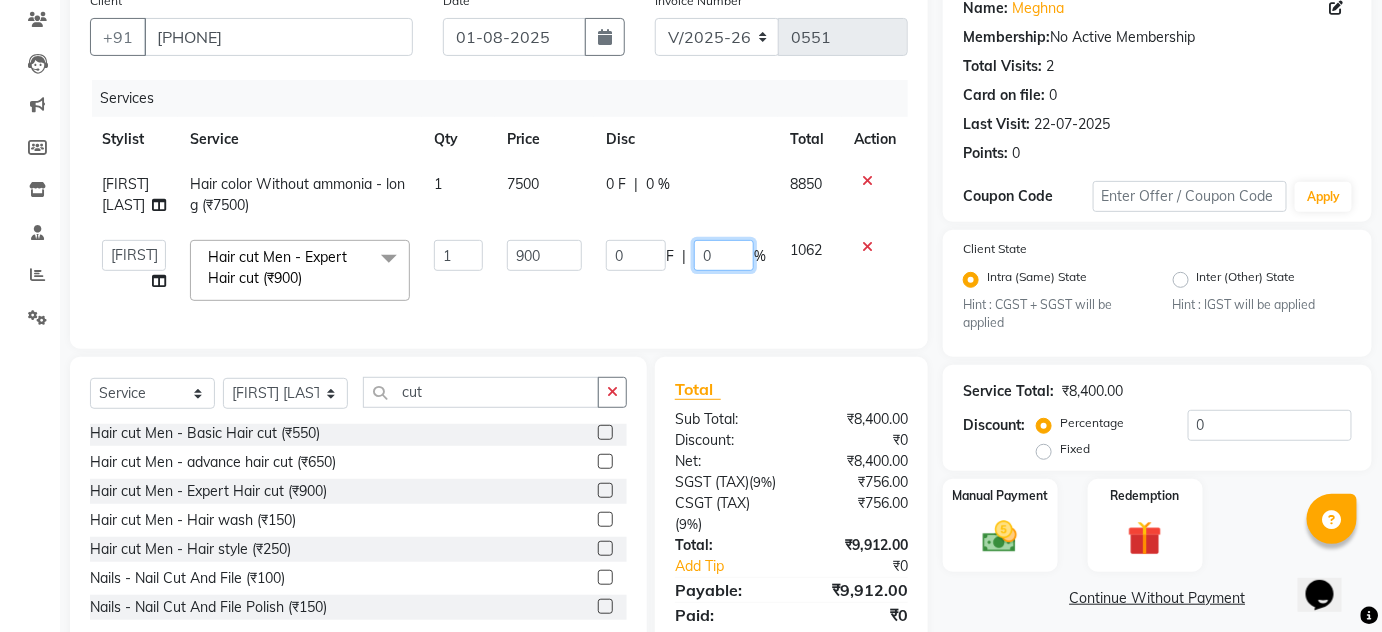 drag, startPoint x: 722, startPoint y: 254, endPoint x: 556, endPoint y: 260, distance: 166.1084 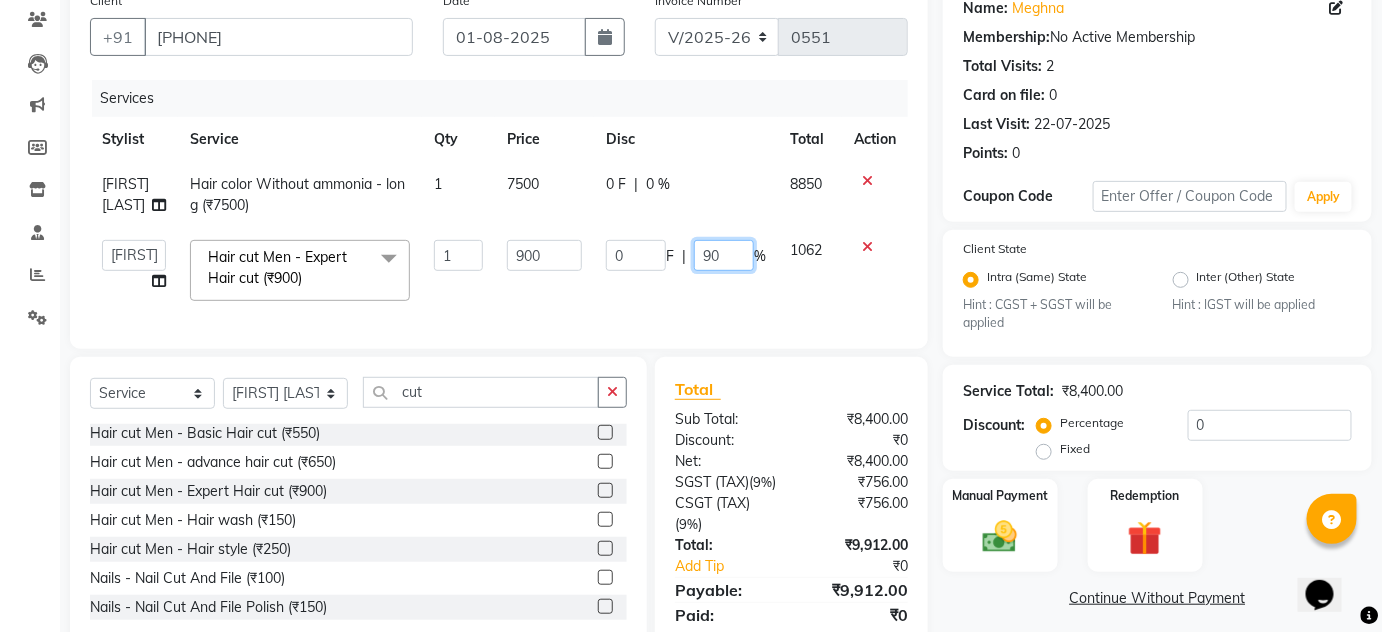 type on "900" 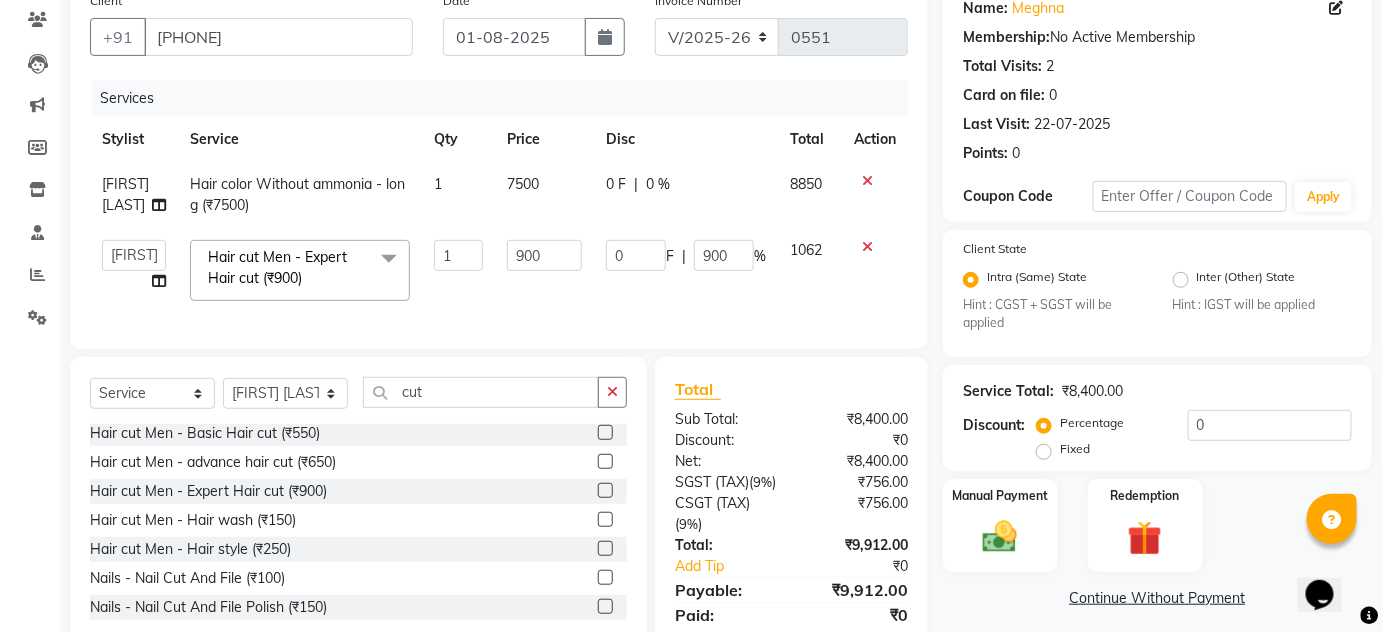 click on "900" 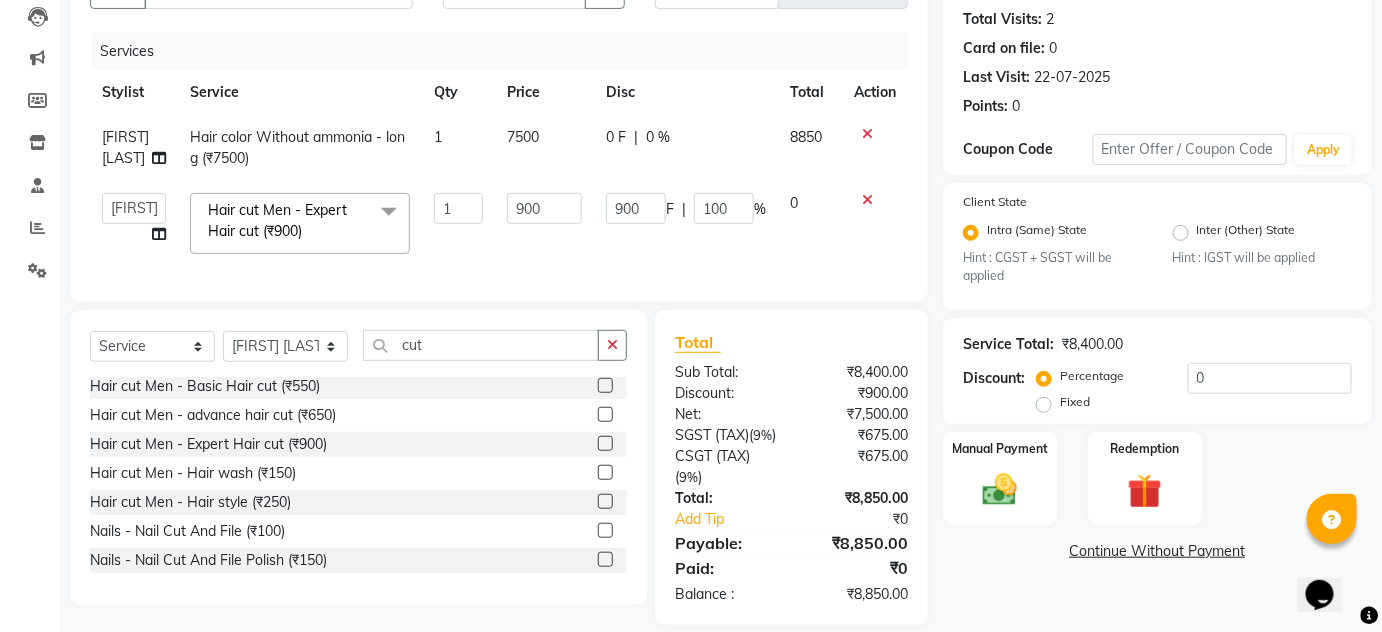 scroll, scrollTop: 271, scrollLeft: 0, axis: vertical 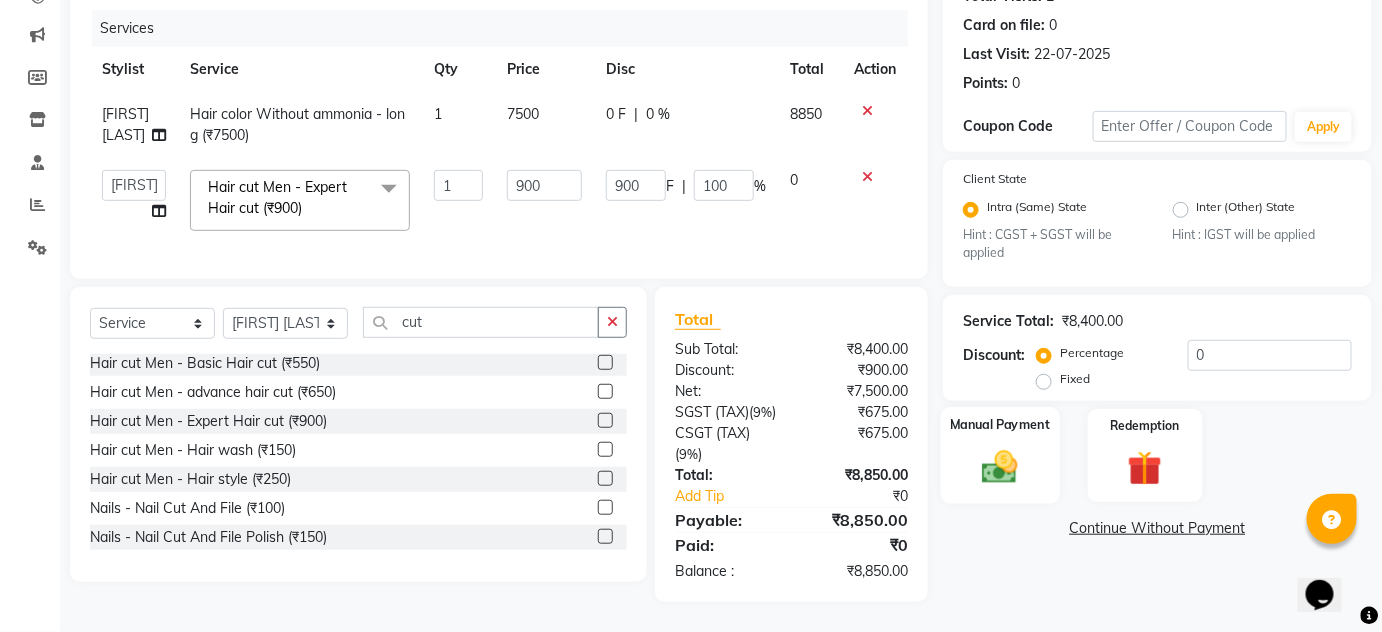 click 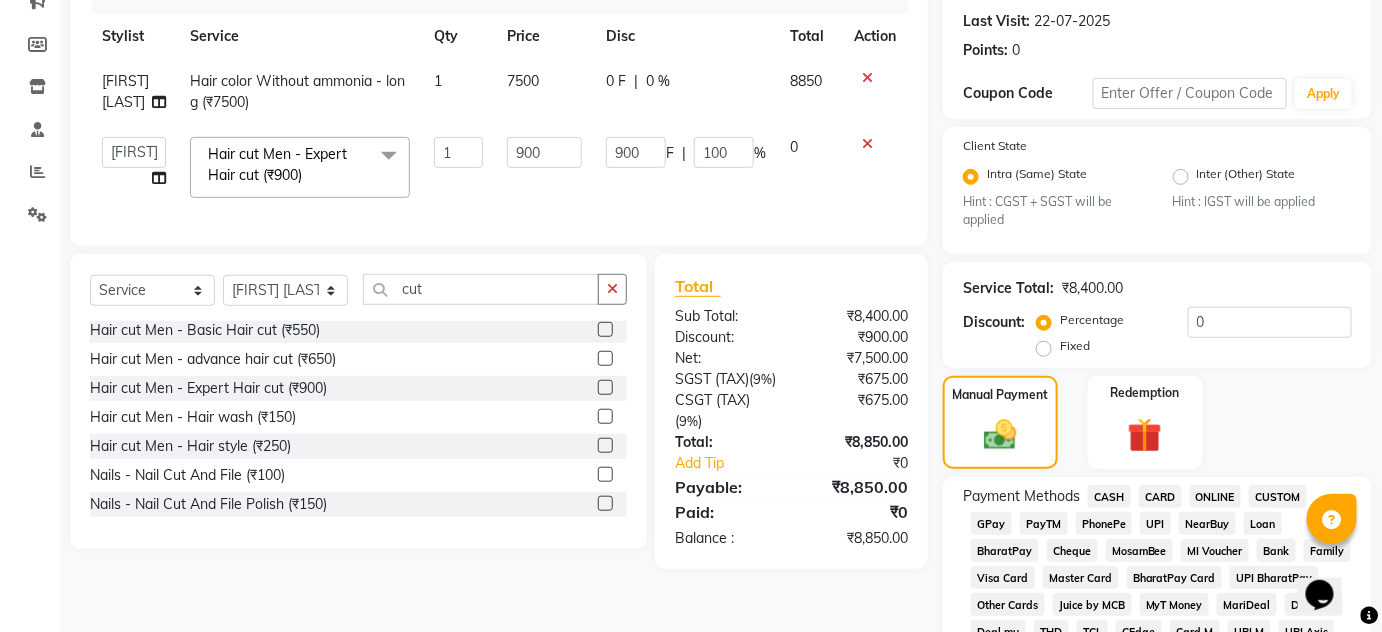 click on "Payment Methods  CASH   CARD   ONLINE   CUSTOM   GPay   PayTM   PhonePe   UPI   NearBuy   Loan   BharatPay   Cheque   MosamBee   MI Voucher   Bank   Family   Visa Card   Master Card   BharatPay Card   UPI BharatPay   Other Cards   Juice by MCB   MyT Money   MariDeal   DefiDeal   Deal.mu   THD   TCL   CEdge   Card M   UPI M   UPI Axis   UPI Union   Card (Indian Bank)   Card (DL Bank)   RS   BTC   Wellnessta   Razorpay   Complimentary   Nift   Spa Finder   Spa Week   Venmo   BFL   LoanTap   SaveIN   GMoney   ATH Movil   On Account   Chamber Gift Card   Trade   Comp   Donation   Card on File   Envision   BRAC Card   City Card   bKash   Credit Card   Debit Card   Shoutlo   LUZO   Jazz Cash   AmEx   Discover   Tabby   Online W   Room Charge   Room Charge USD   Room Charge Euro   Room Charge EGP   Room Charge GBP   Bajaj Finserv   Bad Debts   Card: IDFC   Card: IOB   Coupon   Gcash   PayMaya   Instamojo   COnline   UOnline   SOnline   SCard   Paypal   PPR   PPV   PPC   PPN   PPG   PPE   CAMP   Benefit   ATH Movil" 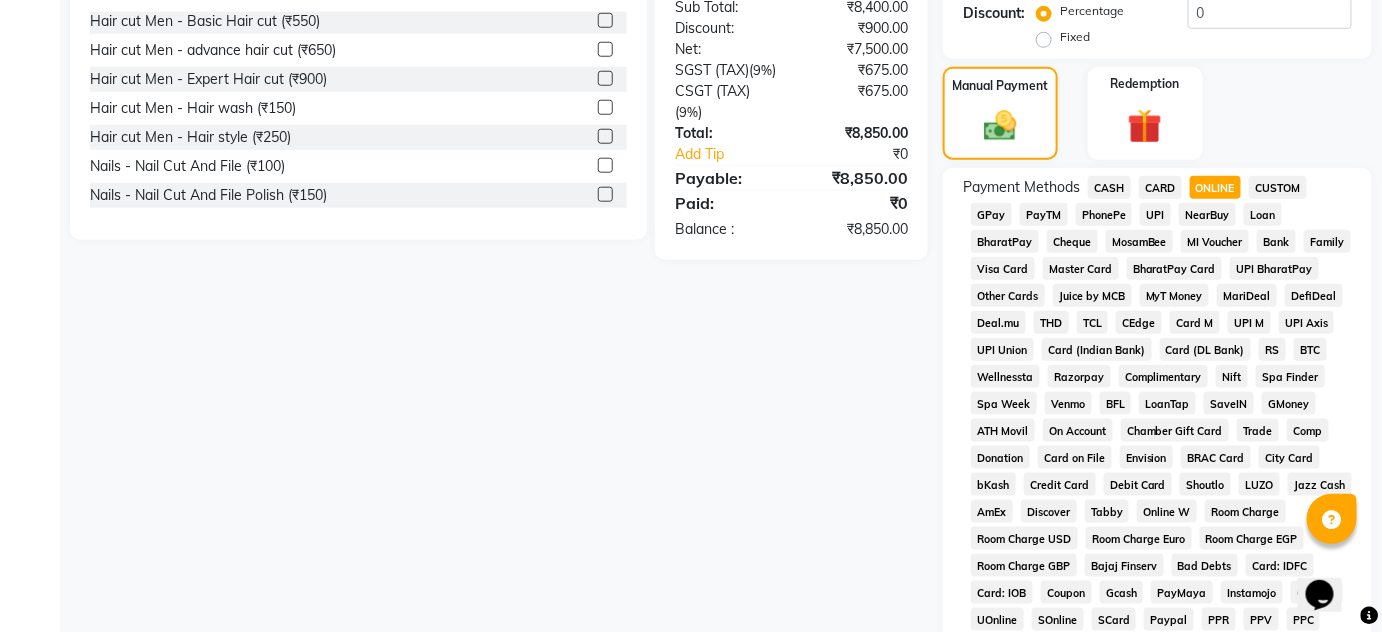 scroll, scrollTop: 634, scrollLeft: 0, axis: vertical 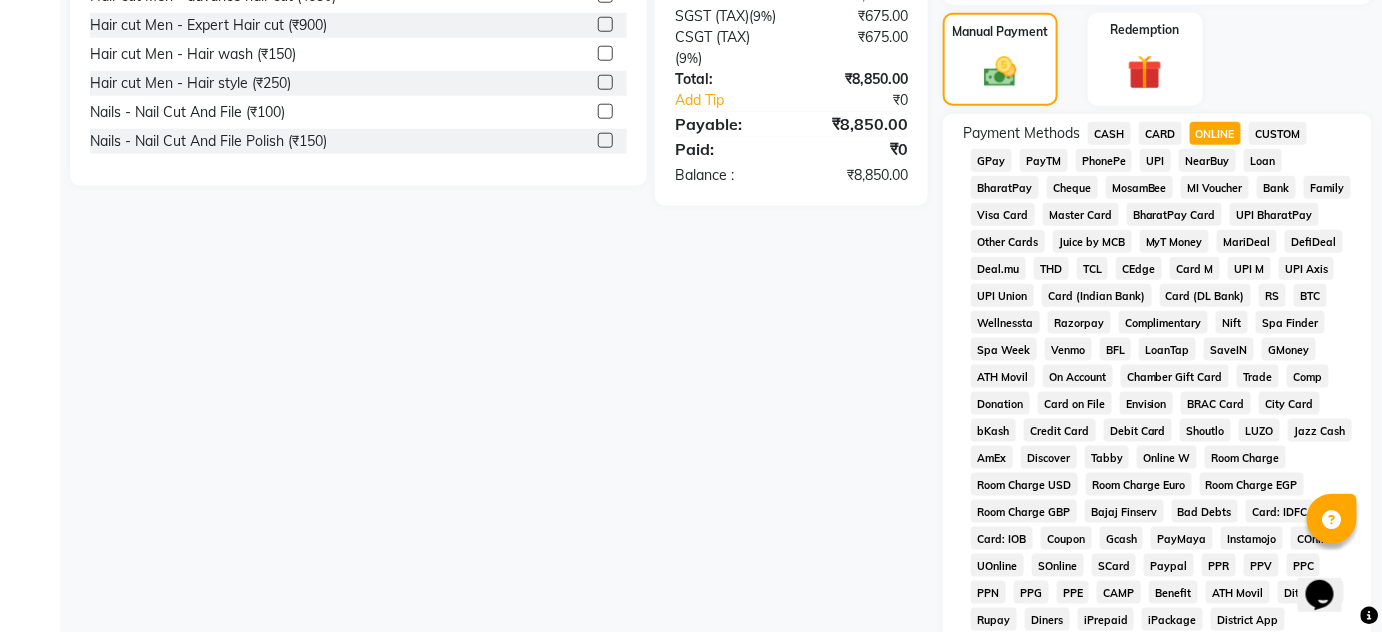 click on "CARD" 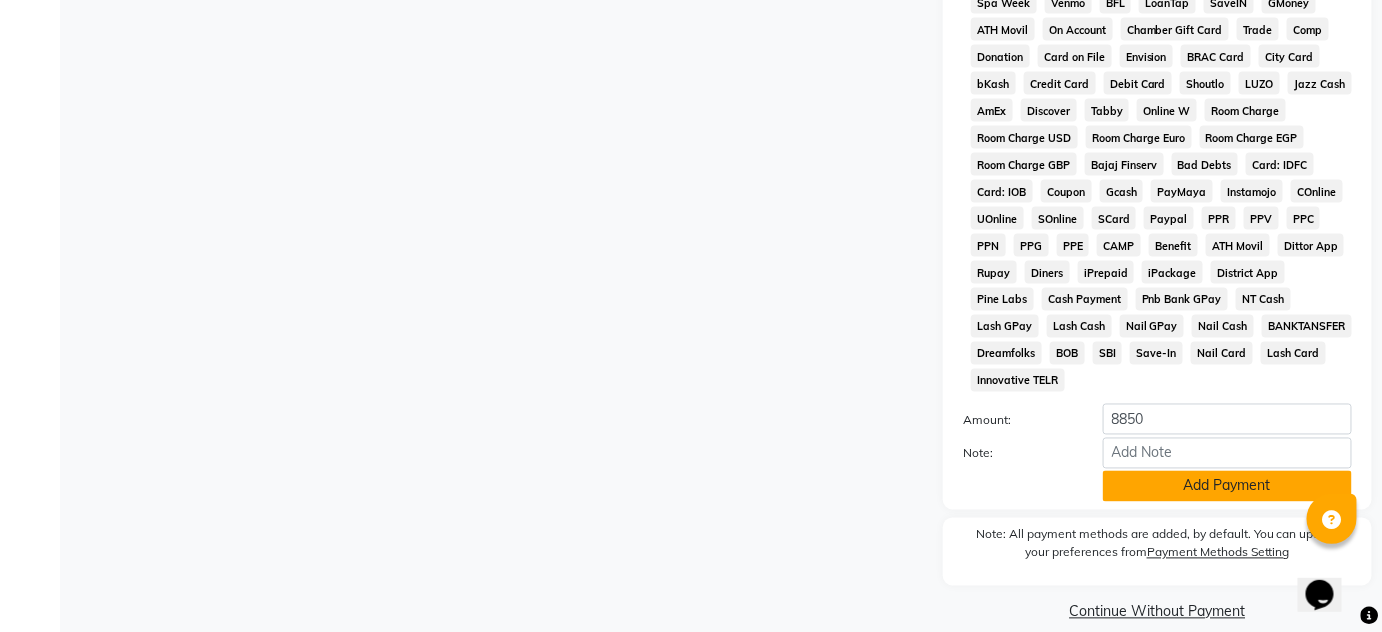 click on "Add Payment" 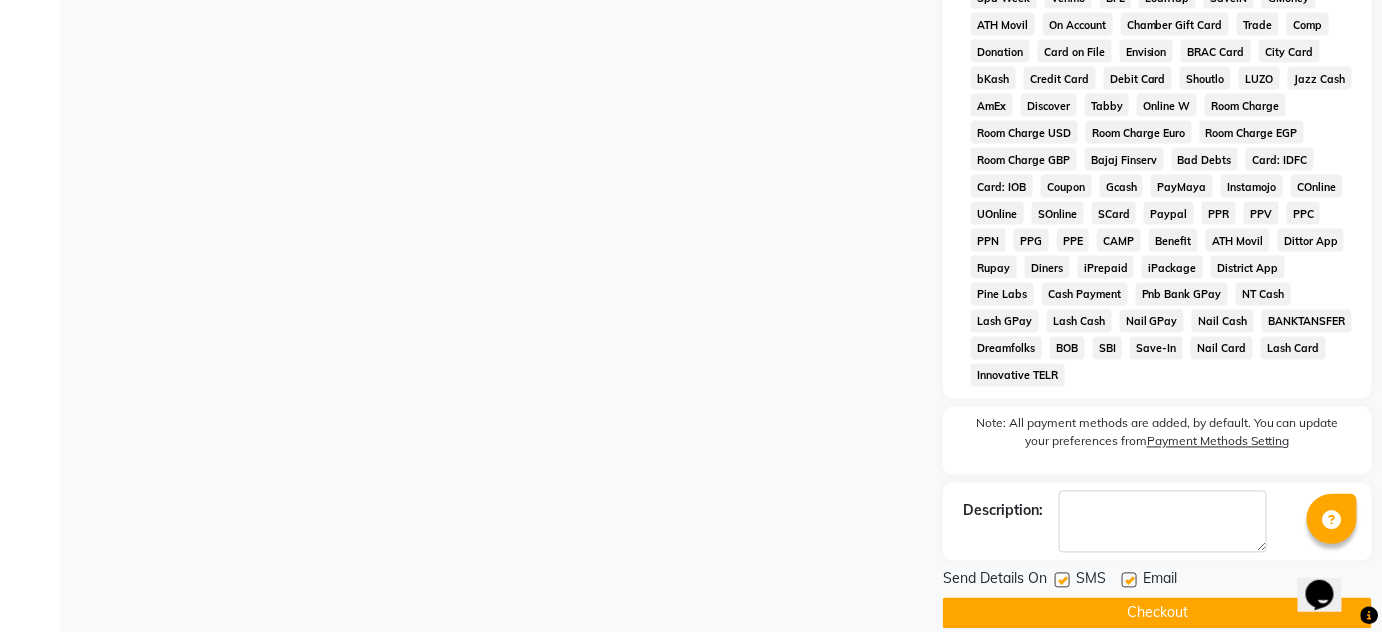 scroll, scrollTop: 988, scrollLeft: 0, axis: vertical 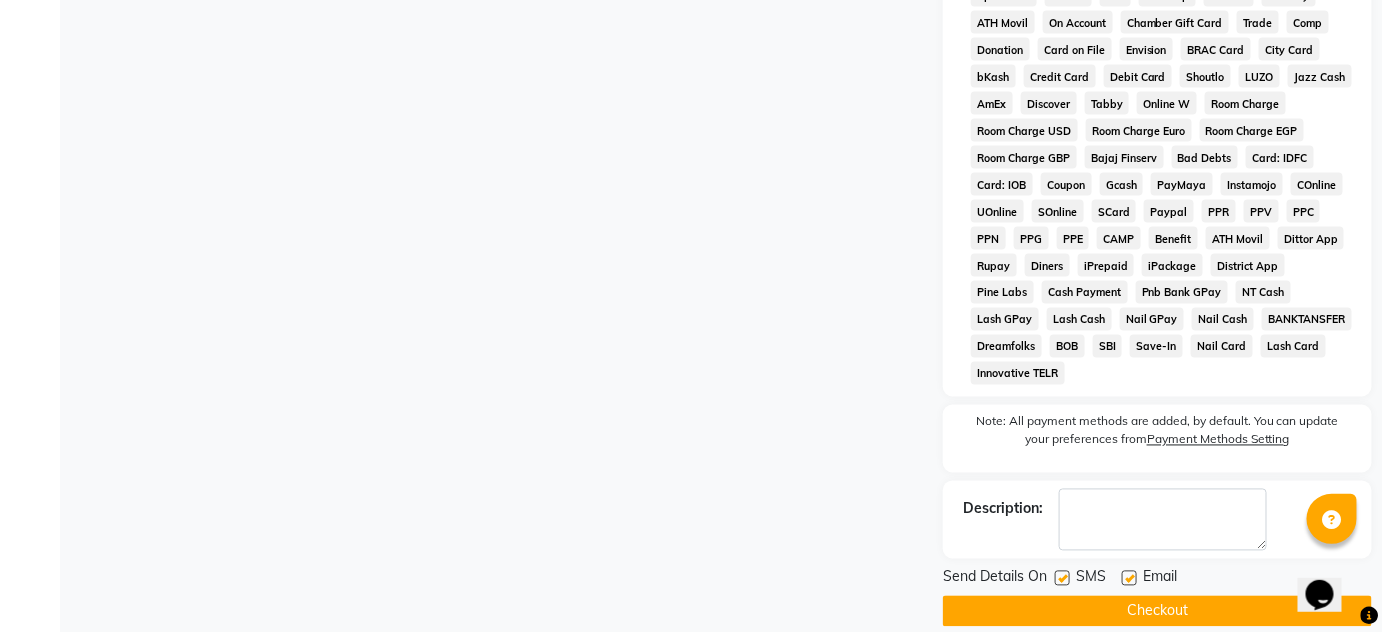 click on "Checkout" 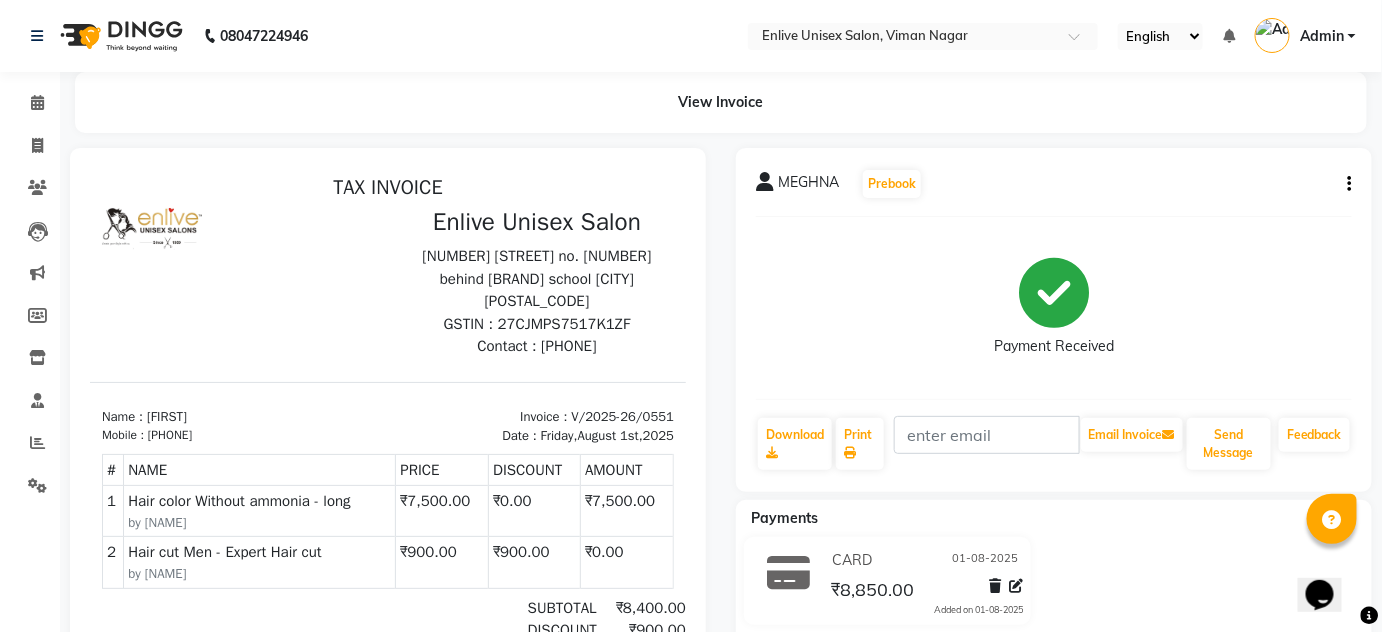 scroll, scrollTop: 0, scrollLeft: 0, axis: both 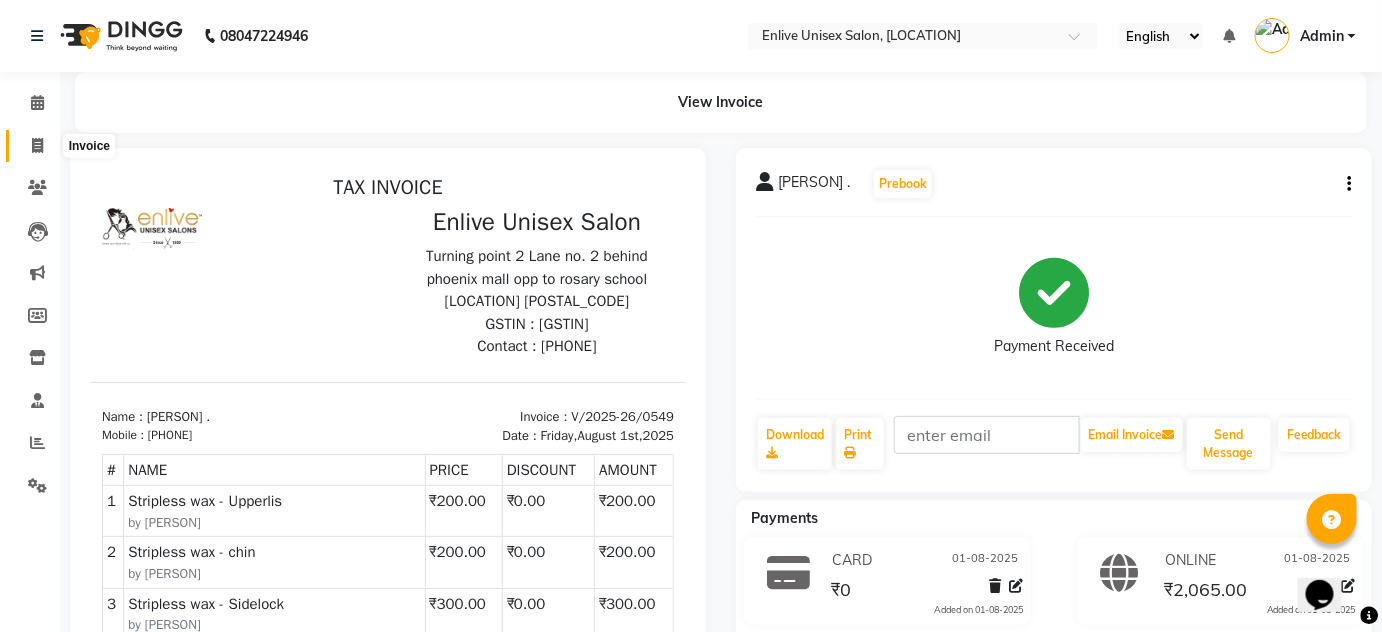 click 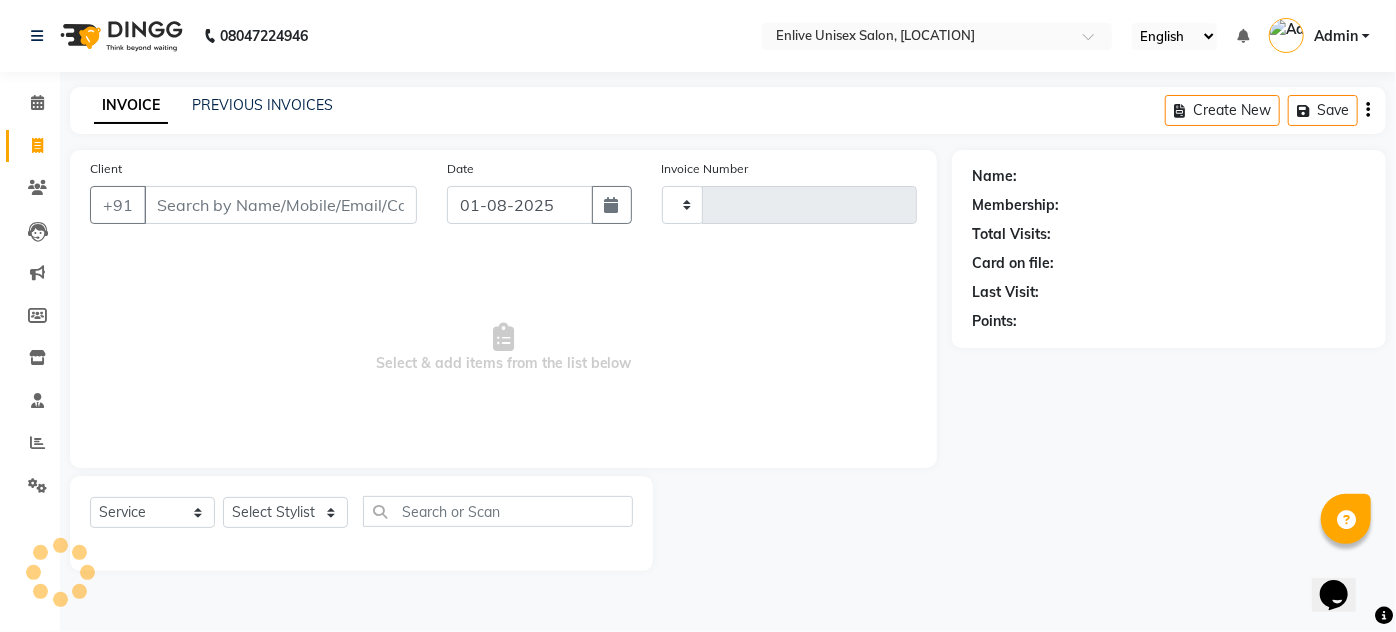 type on "0550" 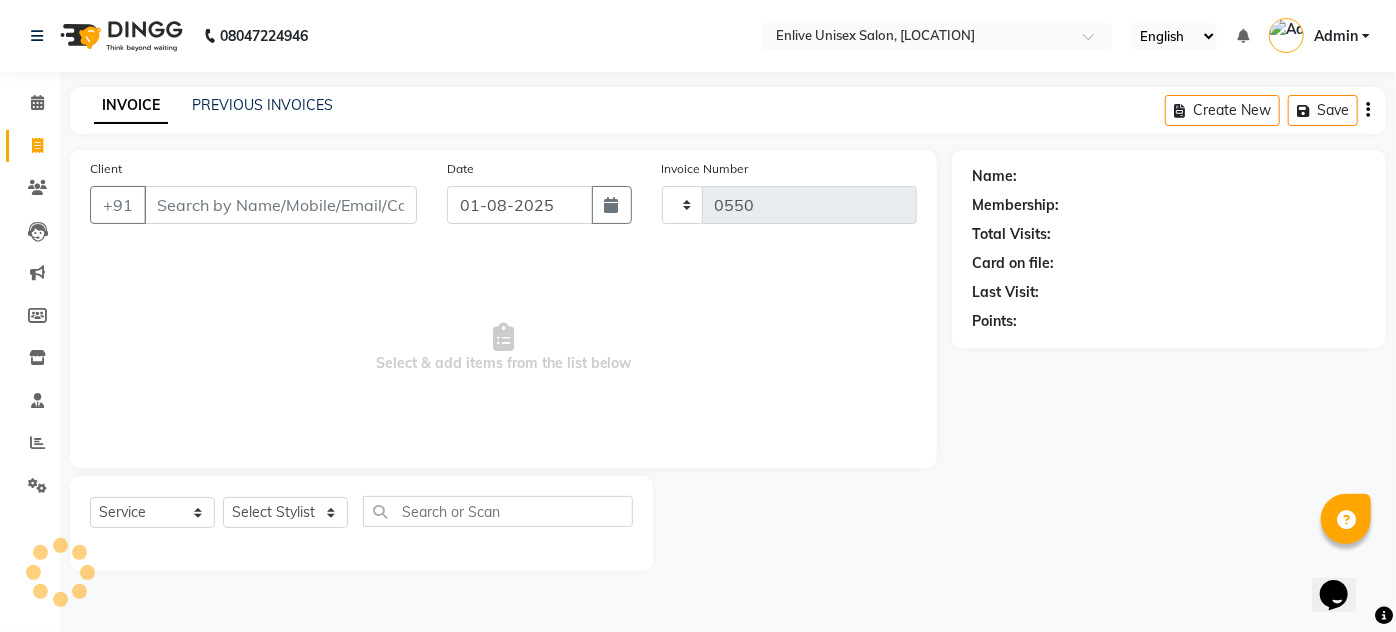 select on "145" 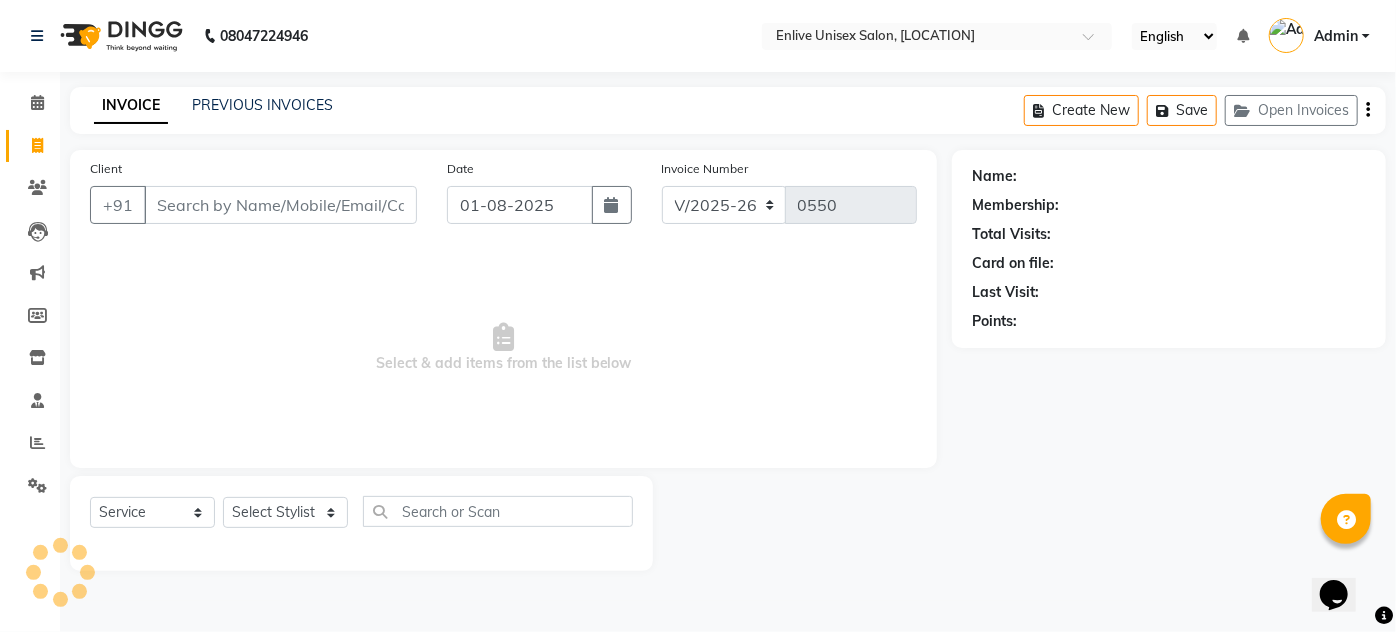 click on "Client" at bounding box center [280, 205] 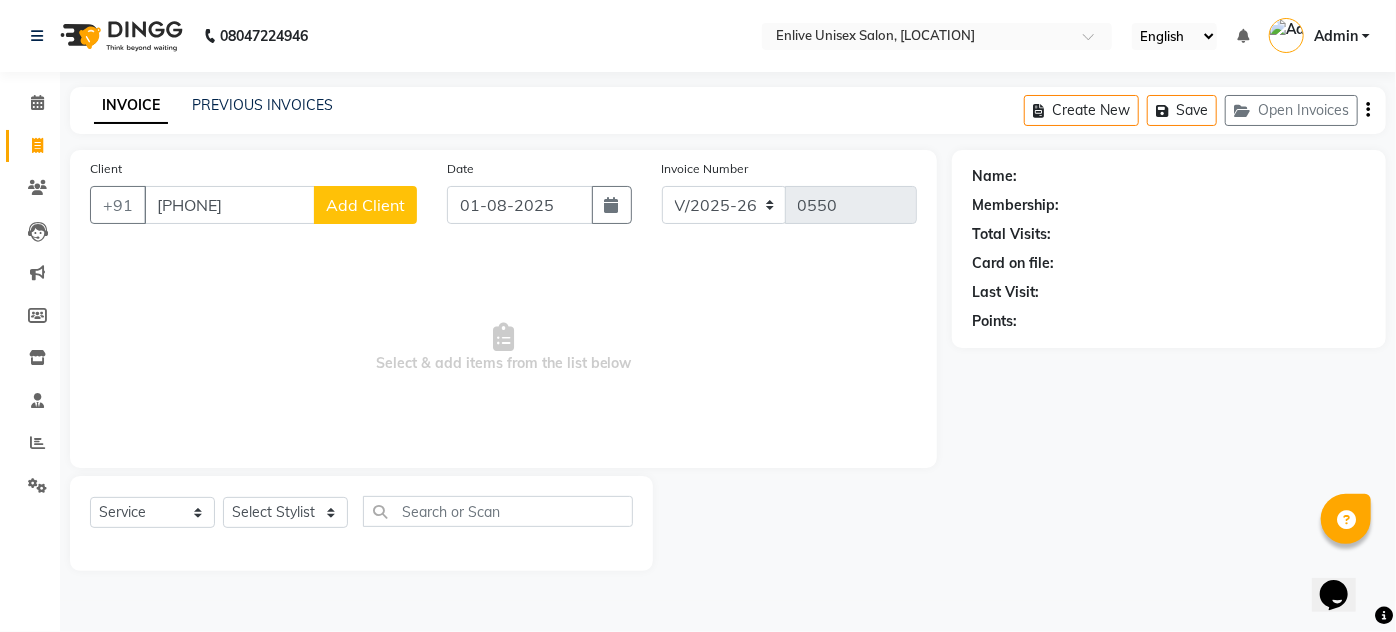 type on "[PHONE]" 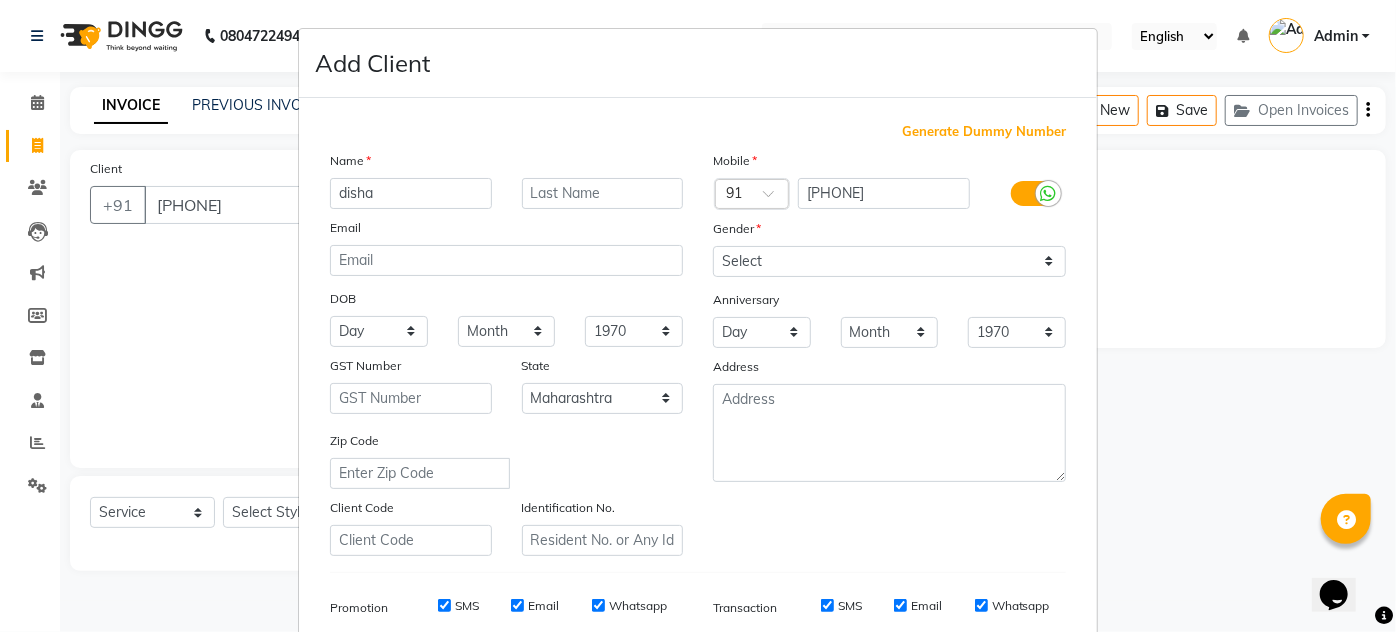 type on "disha" 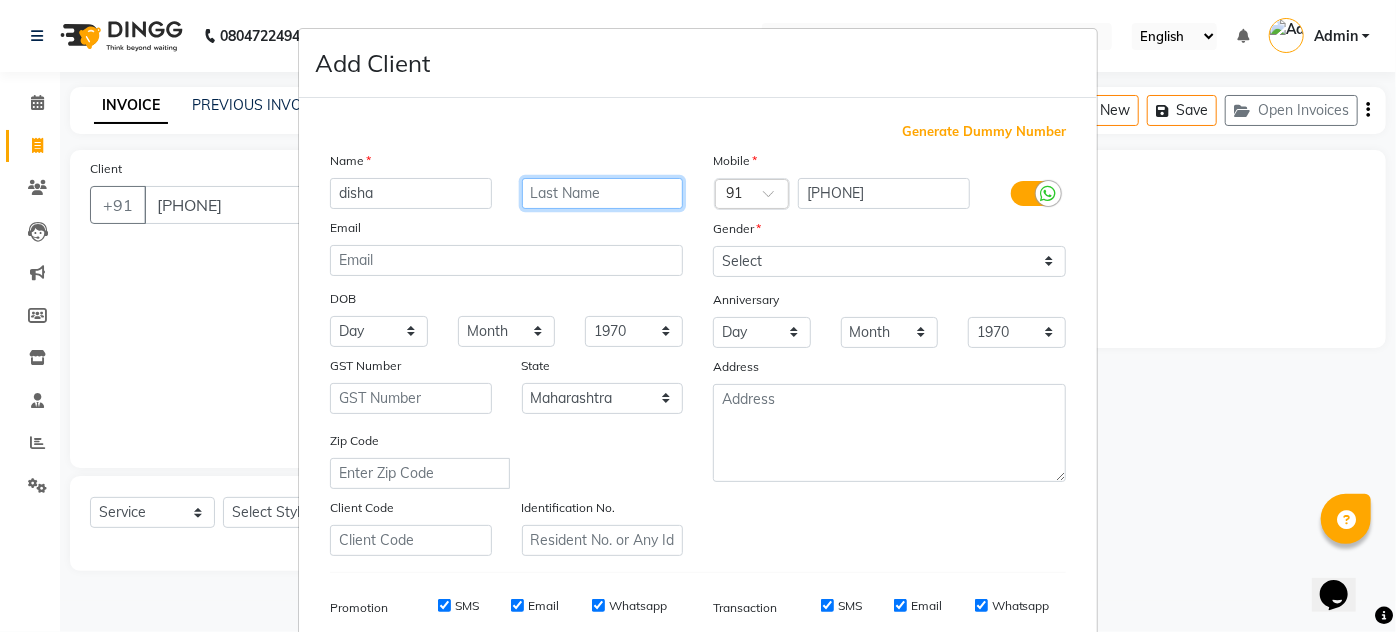 click at bounding box center [603, 193] 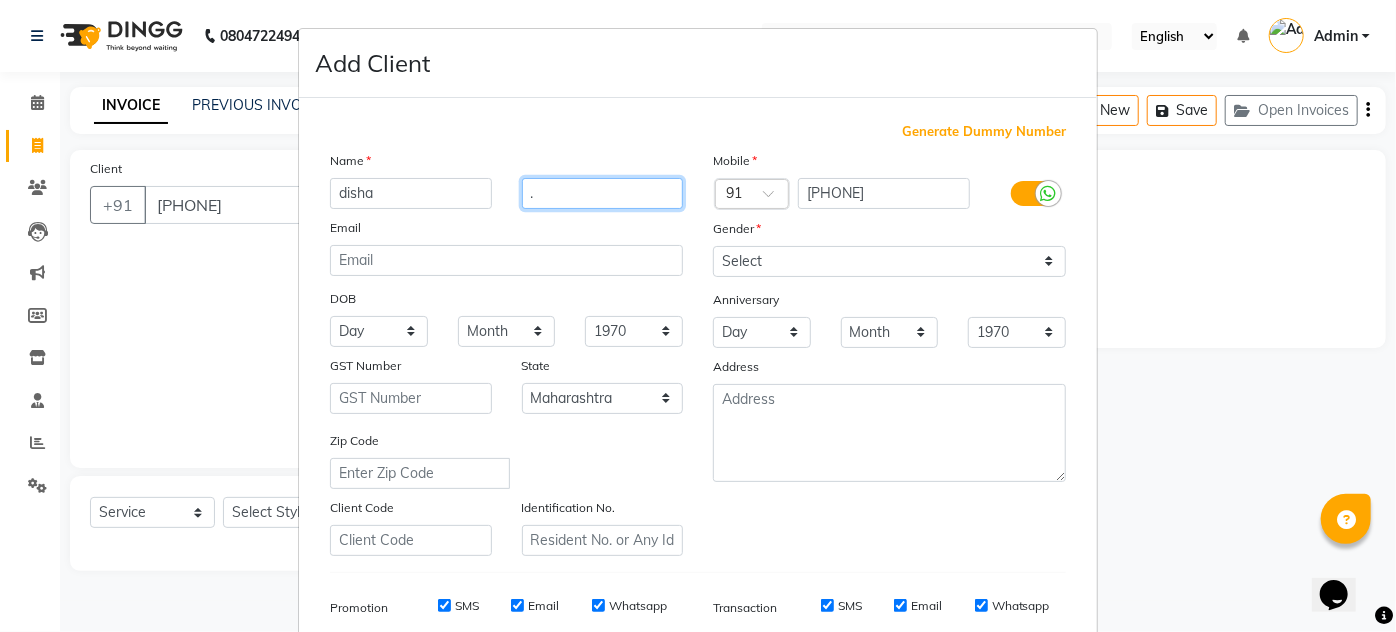 type on "." 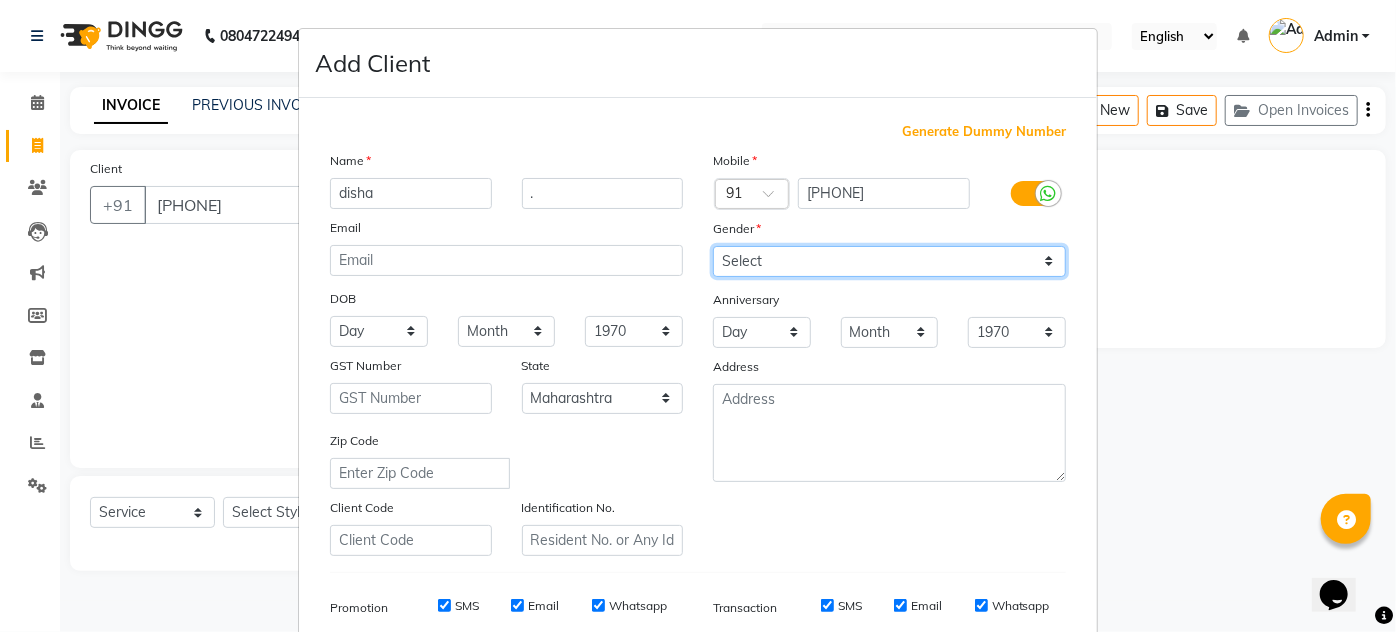 click on "Select Male Female Other Prefer Not To Say" at bounding box center (889, 261) 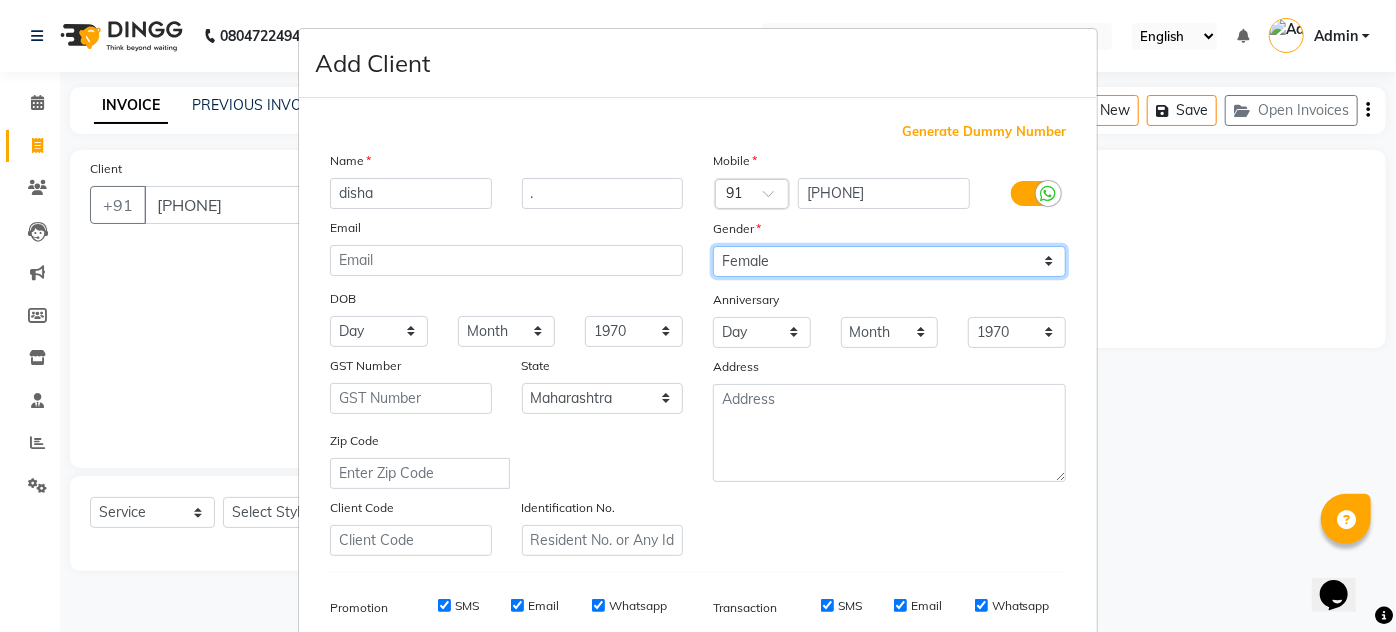 click on "Select Male Female Other Prefer Not To Say" at bounding box center [889, 261] 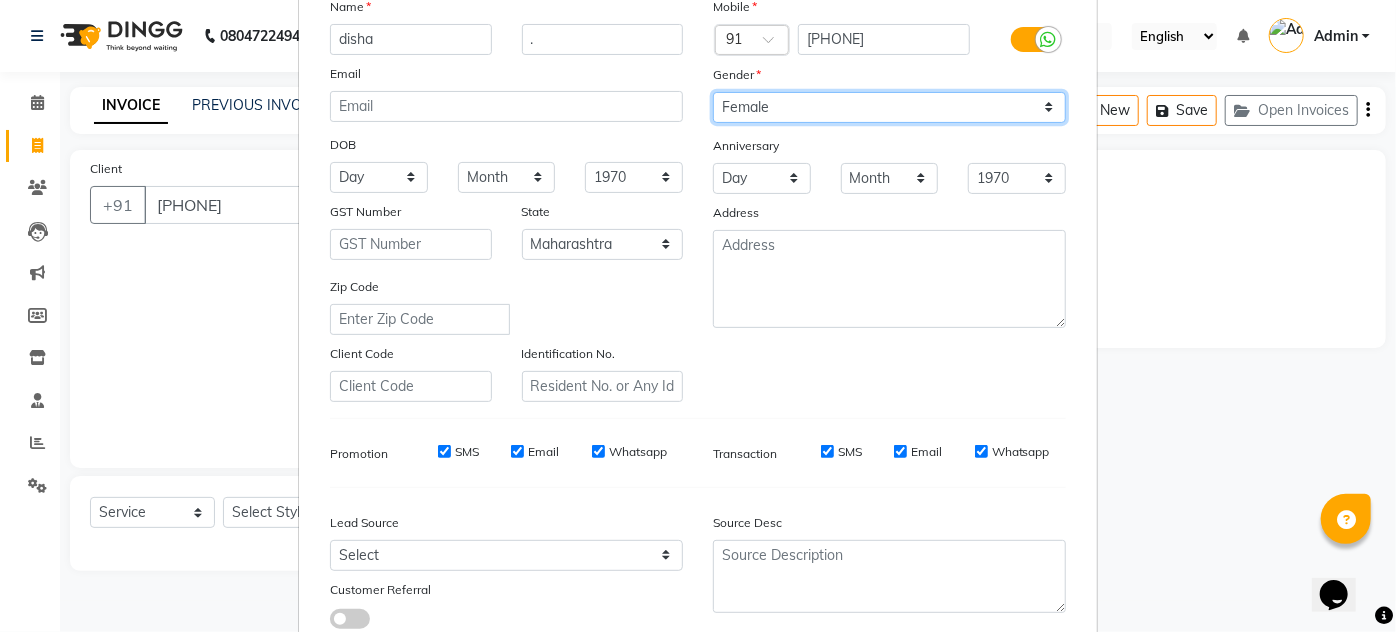 scroll, scrollTop: 272, scrollLeft: 0, axis: vertical 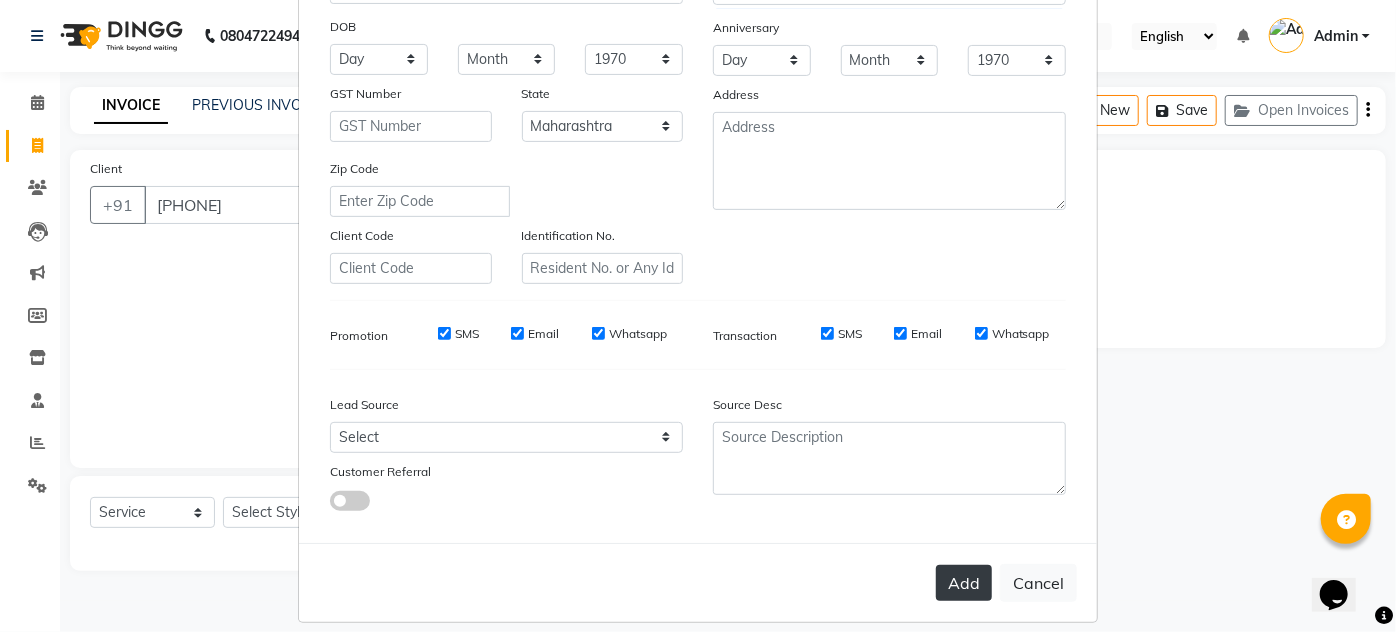 click on "Add" at bounding box center (964, 583) 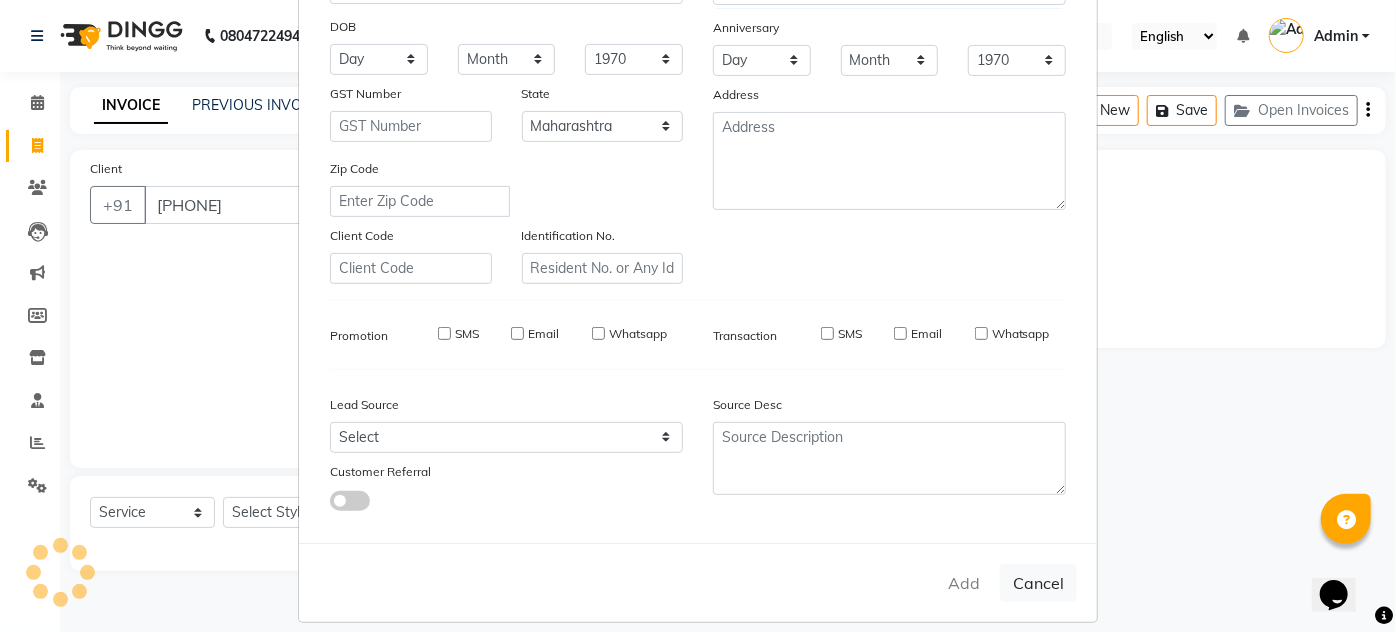 type 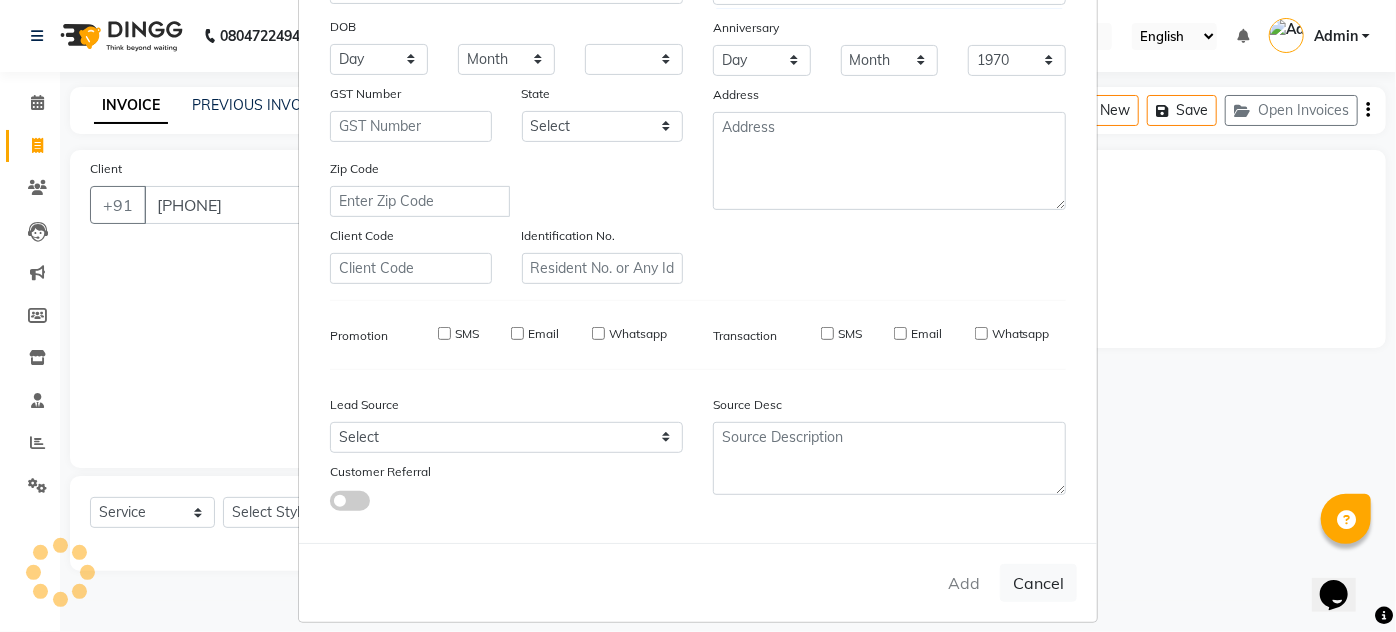 select 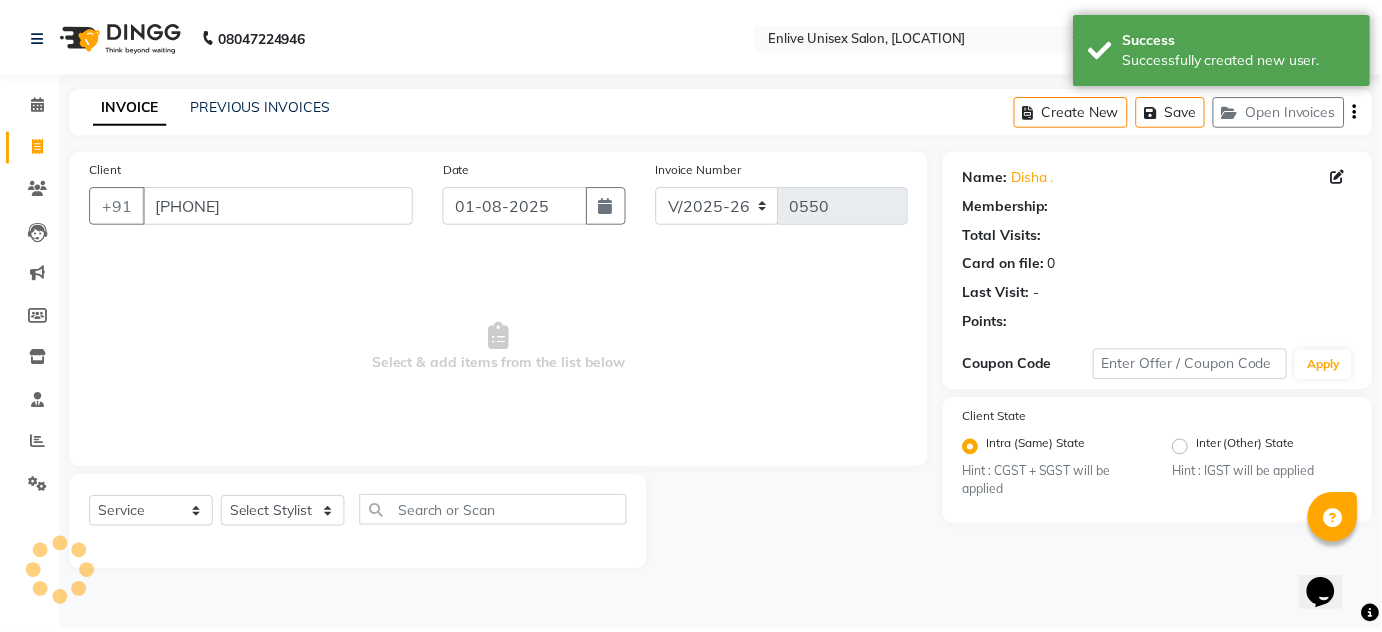 scroll, scrollTop: 290, scrollLeft: 0, axis: vertical 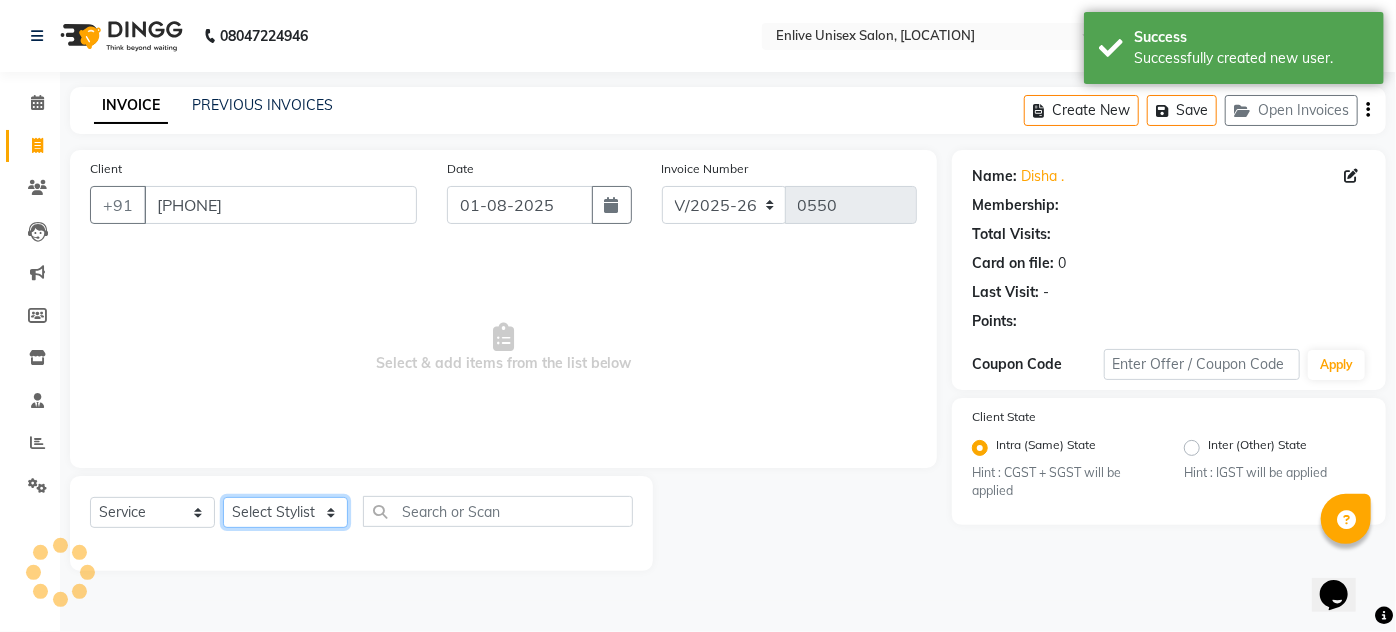 click on "Select Stylist [PERSON] [PERSON] [PERSON] [PERSON] [PERSON] [PERSON] [PERSON] [PERSON]" 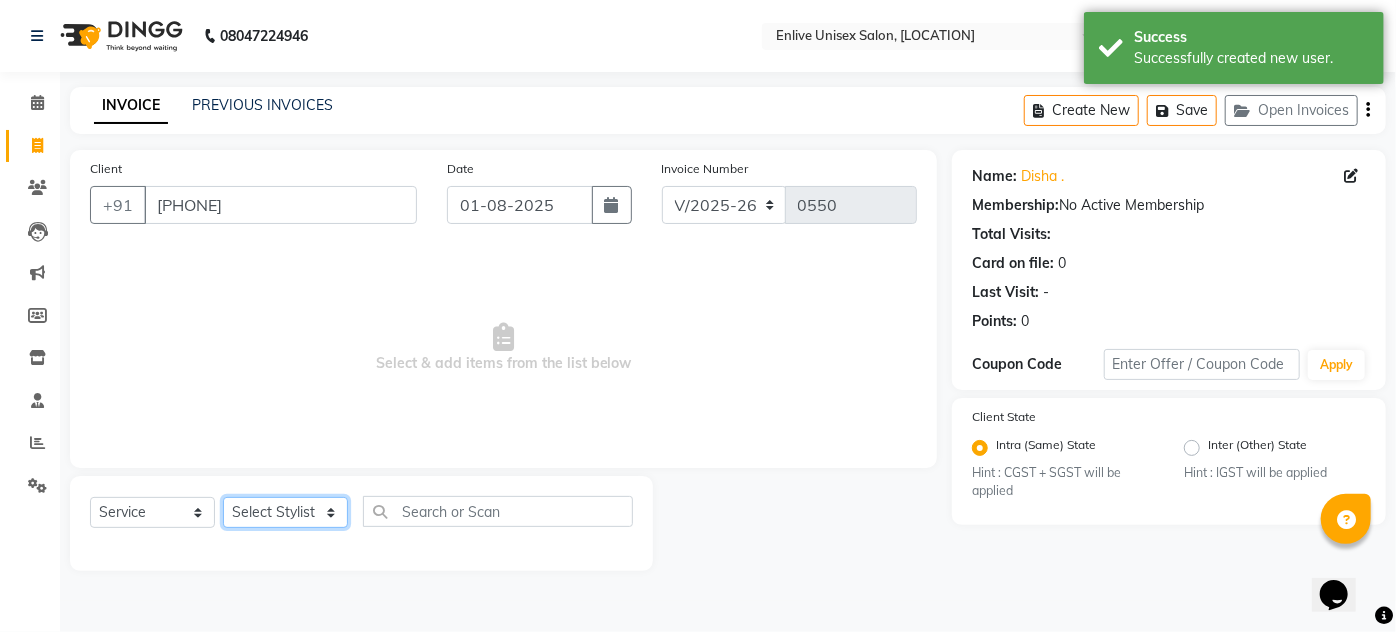 select on "47817" 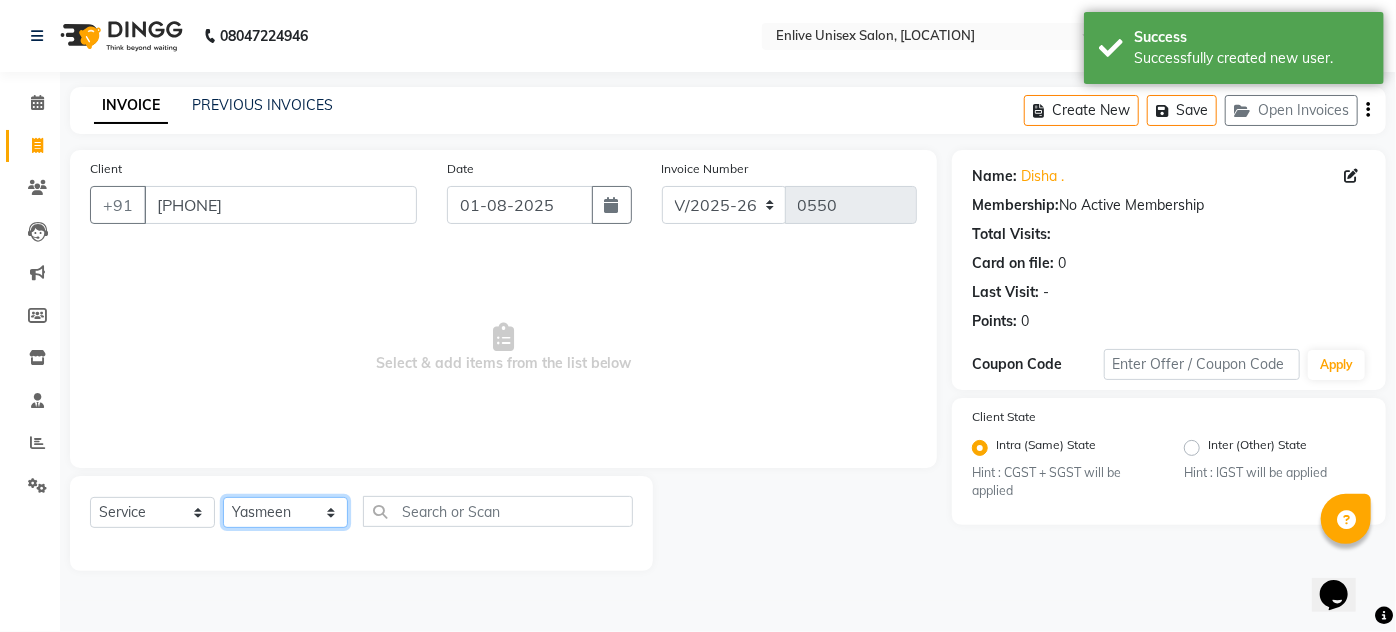 click on "Select Stylist [PERSON] [PERSON] [PERSON] [PERSON] [PERSON] [PERSON] [PERSON] [PERSON]" 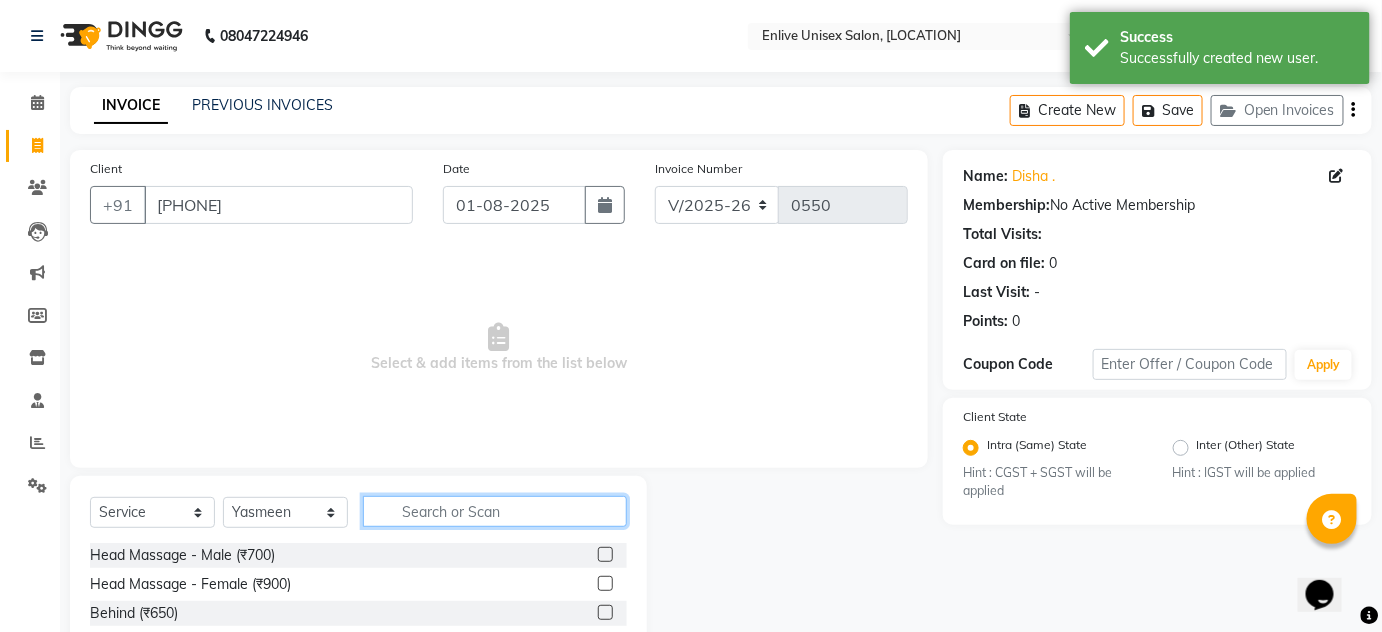 click 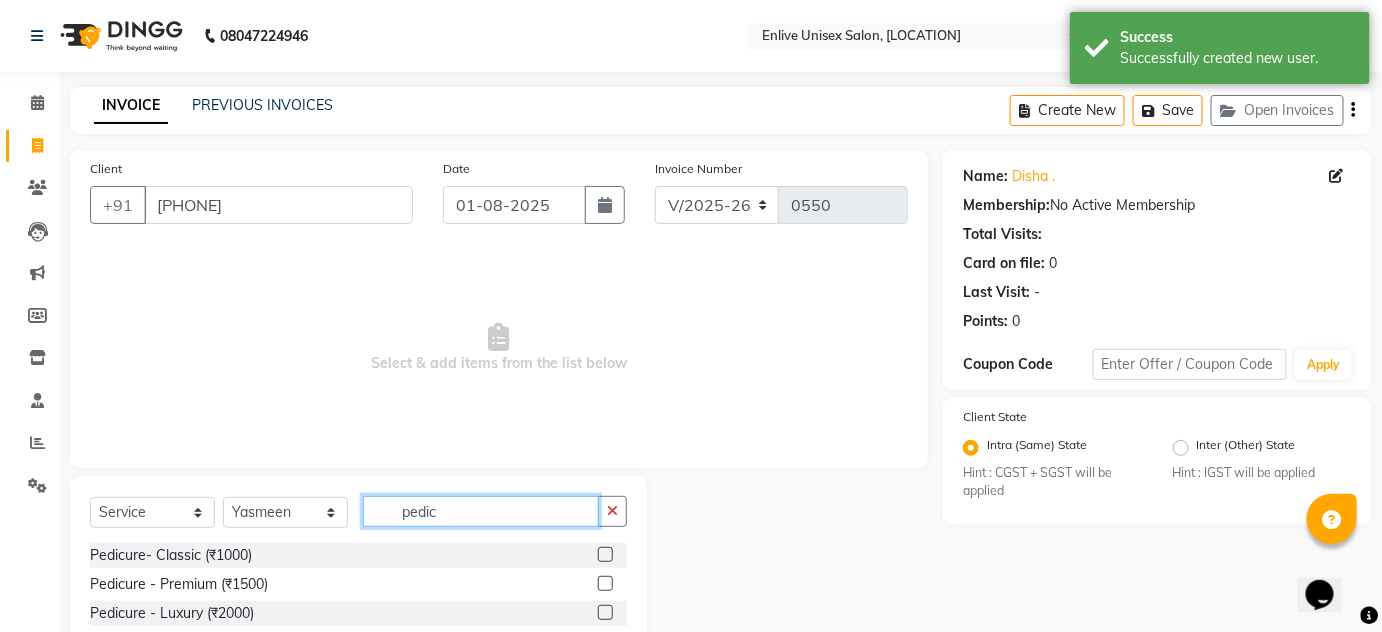 type on "pedic" 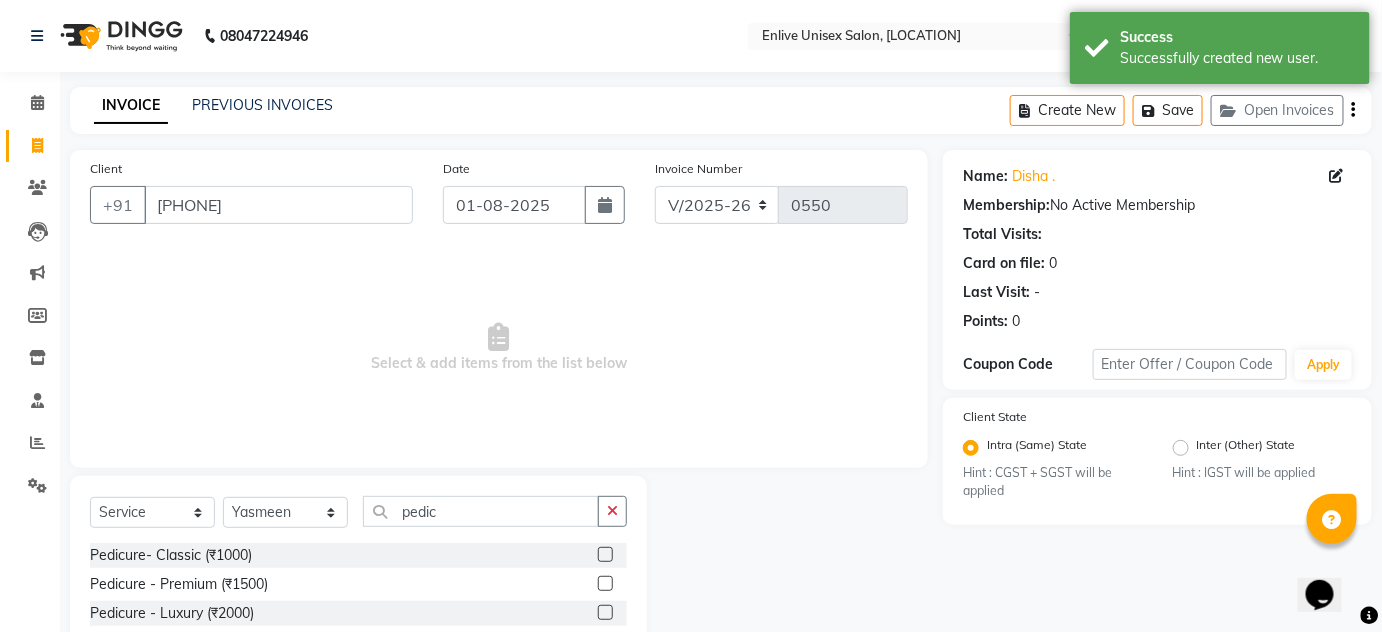 click 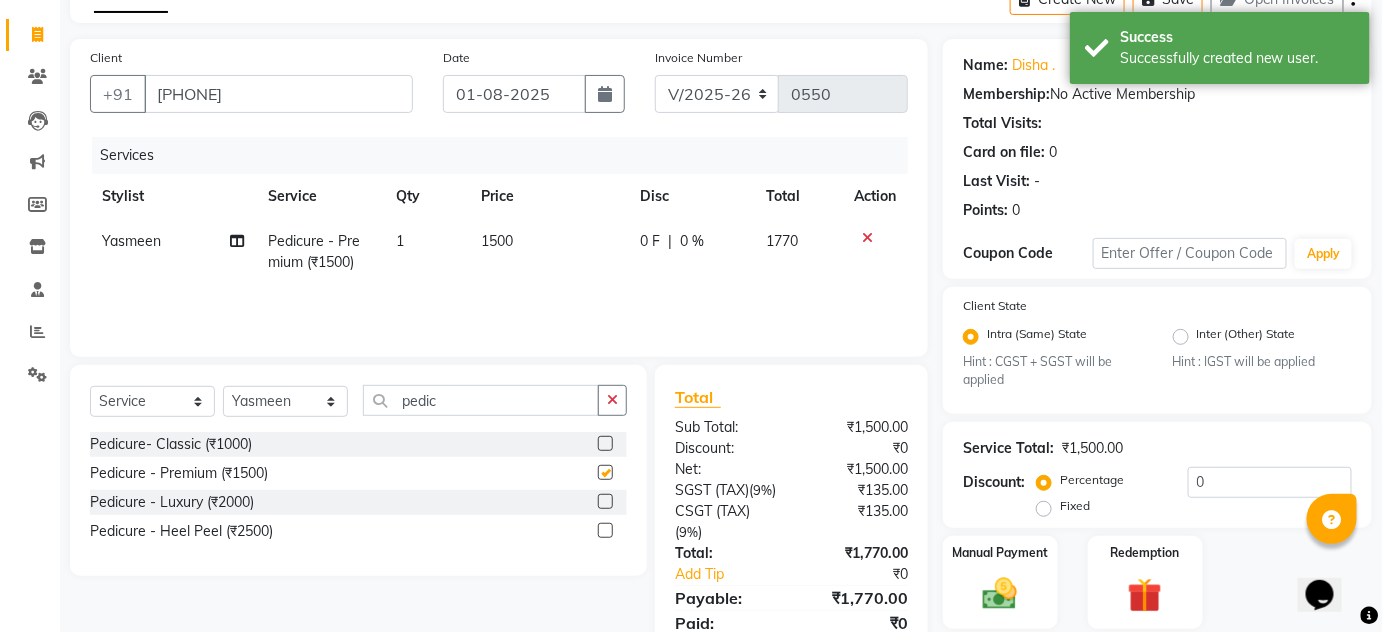 scroll, scrollTop: 209, scrollLeft: 0, axis: vertical 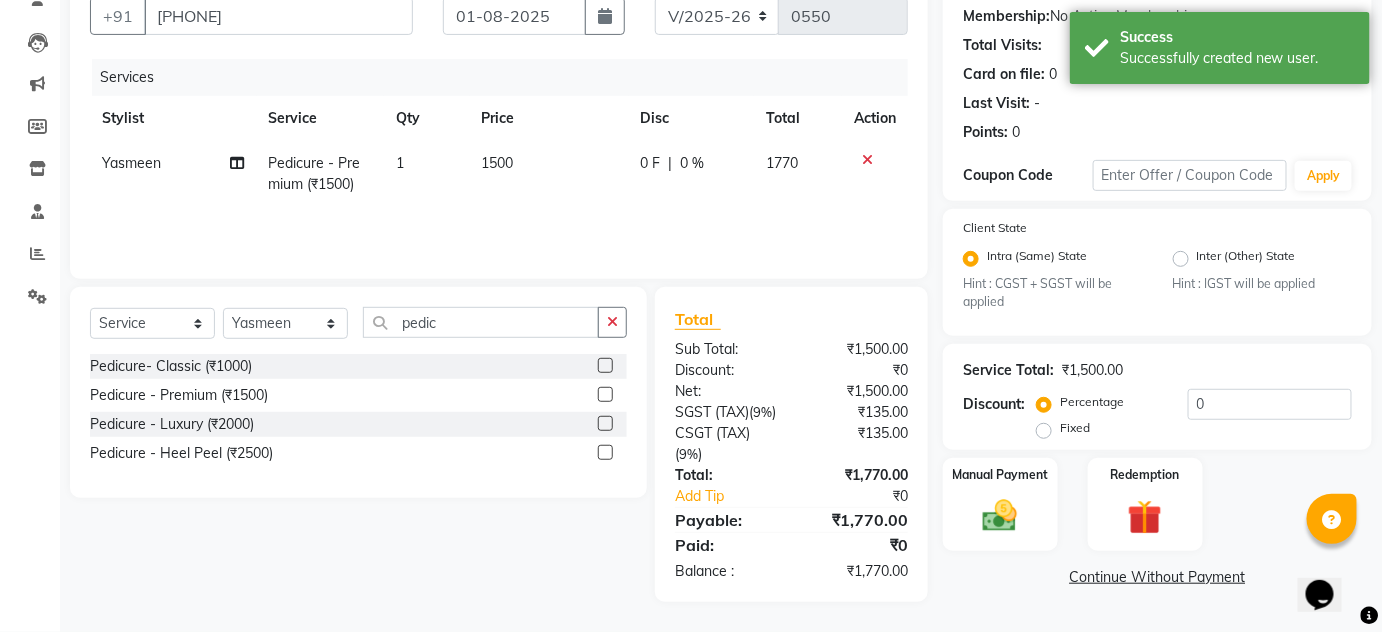 checkbox on "false" 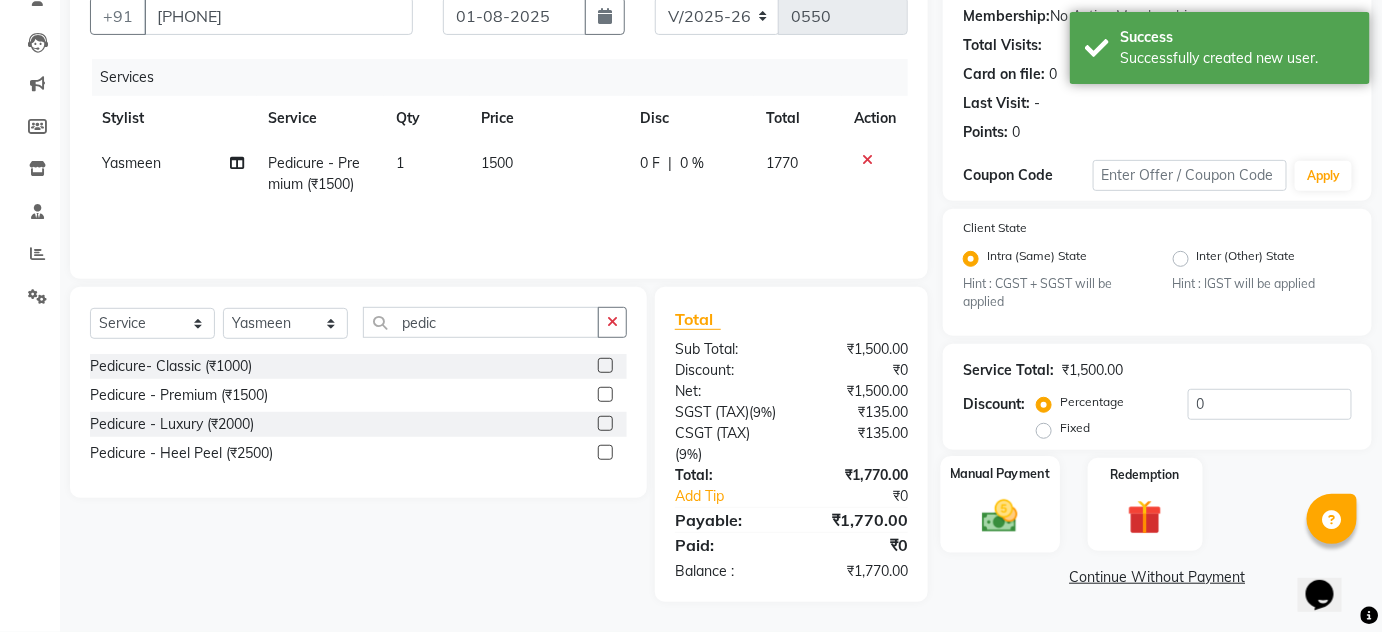 click 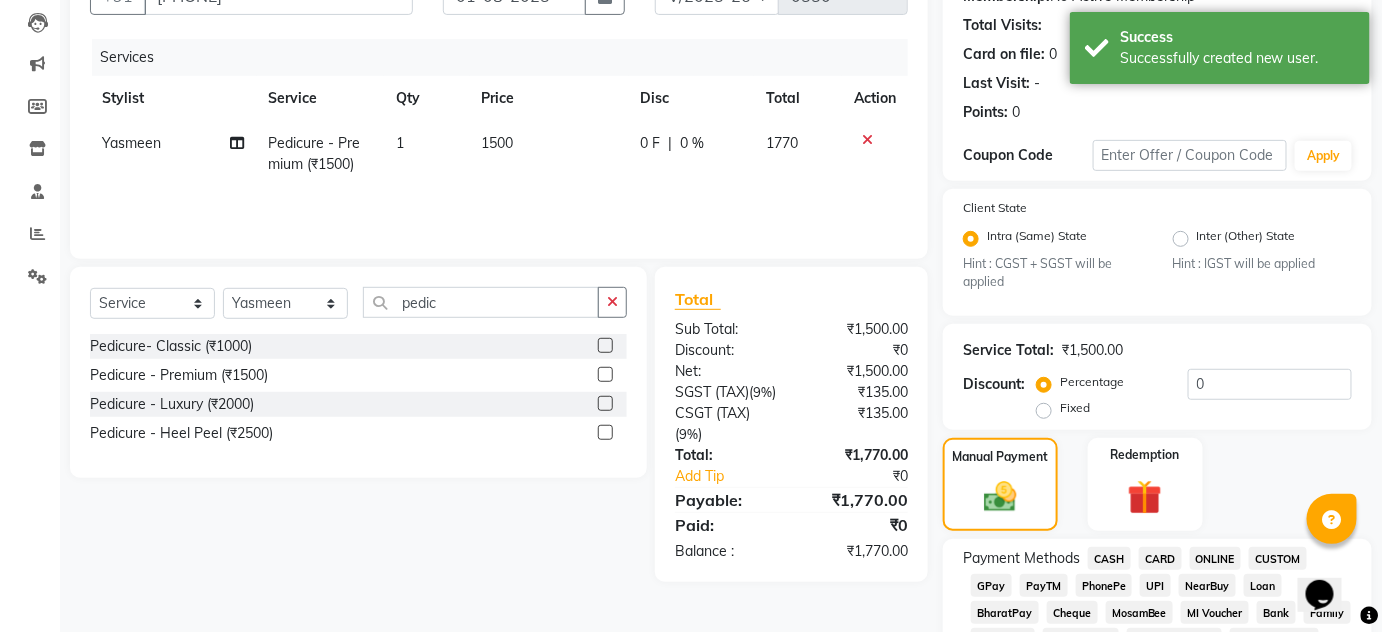click on "ONLINE" 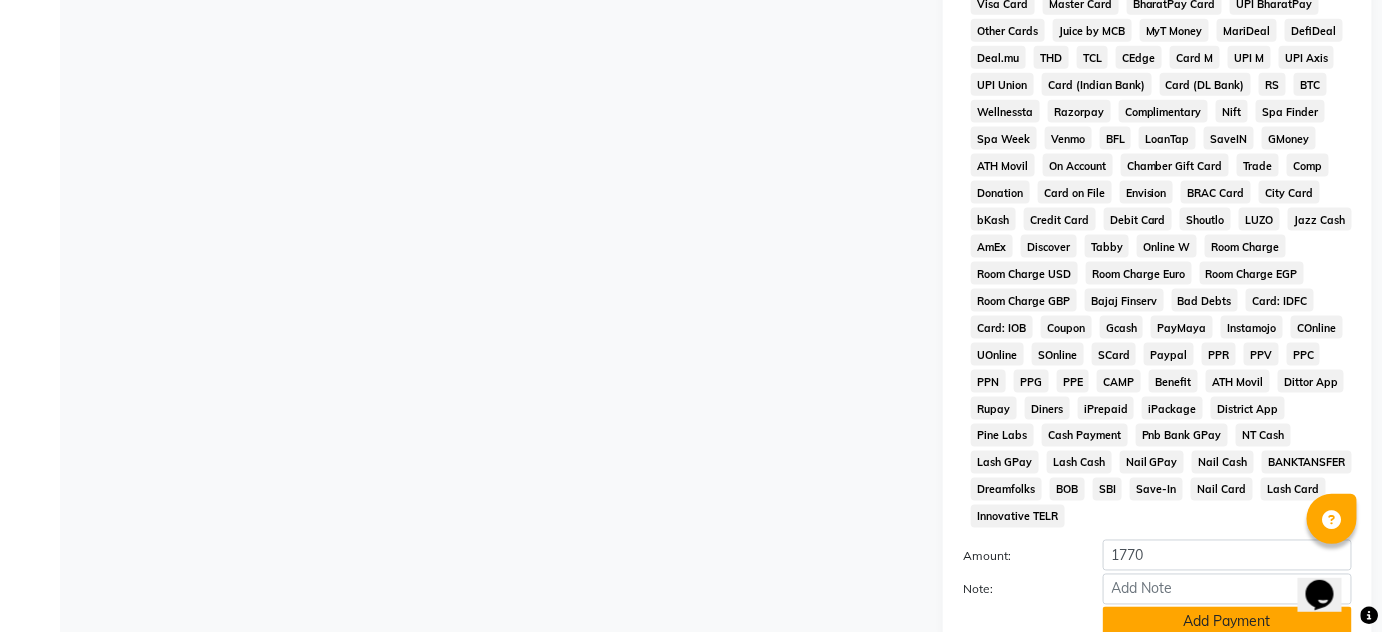 scroll, scrollTop: 936, scrollLeft: 0, axis: vertical 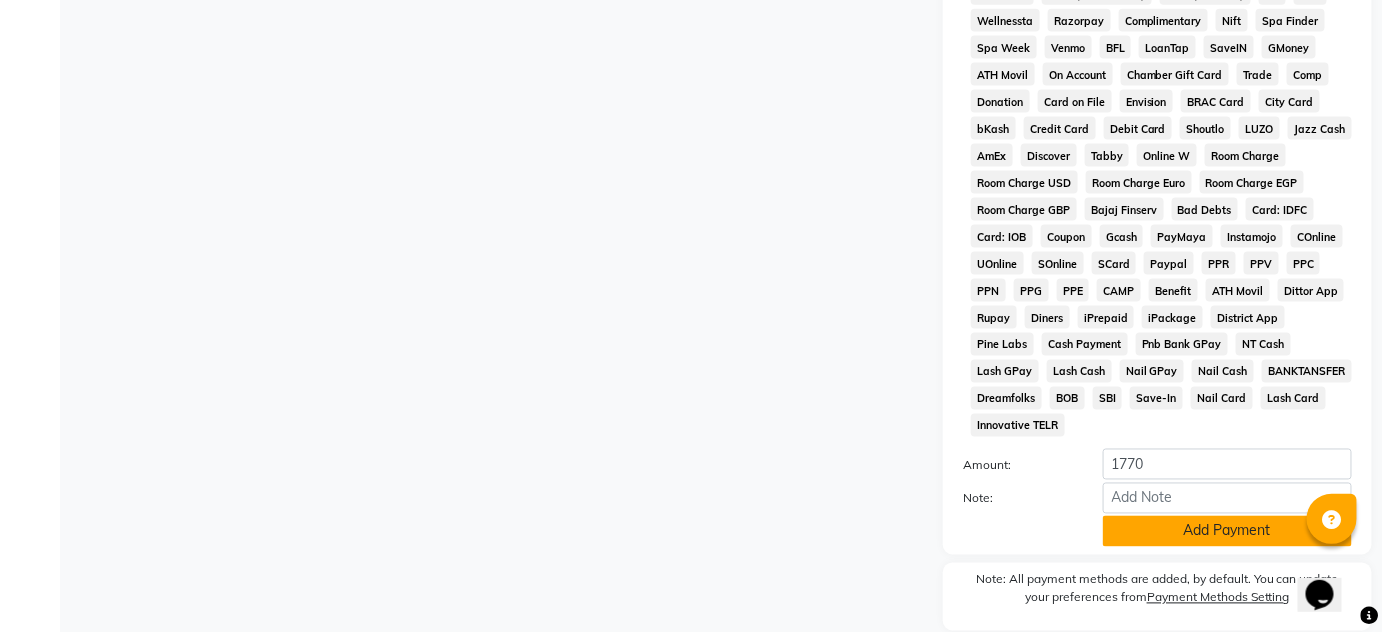 click on "Add Payment" 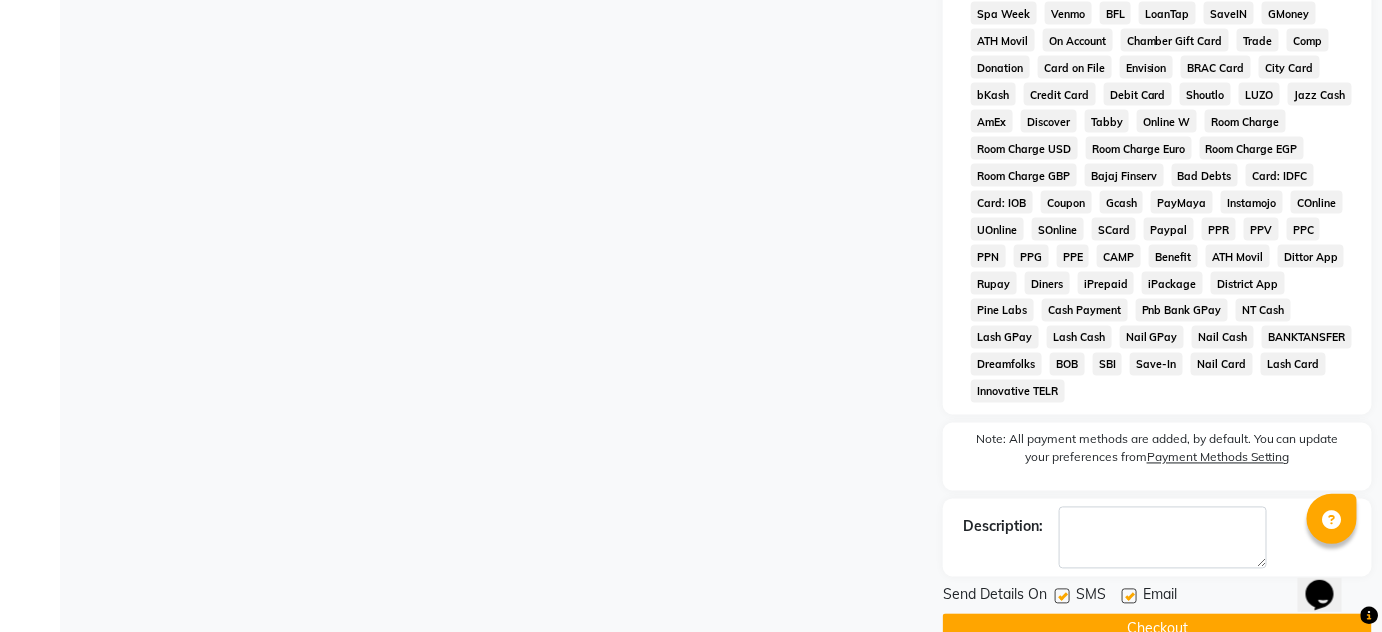 scroll, scrollTop: 988, scrollLeft: 0, axis: vertical 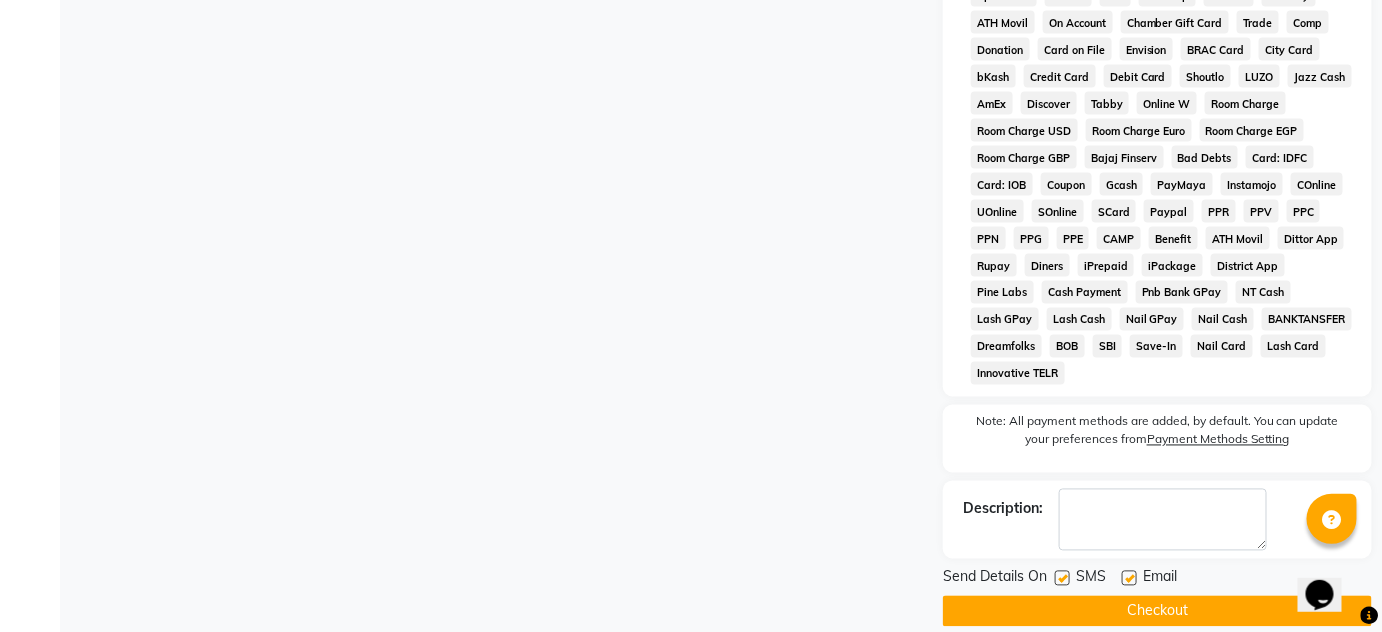 click on "Checkout" 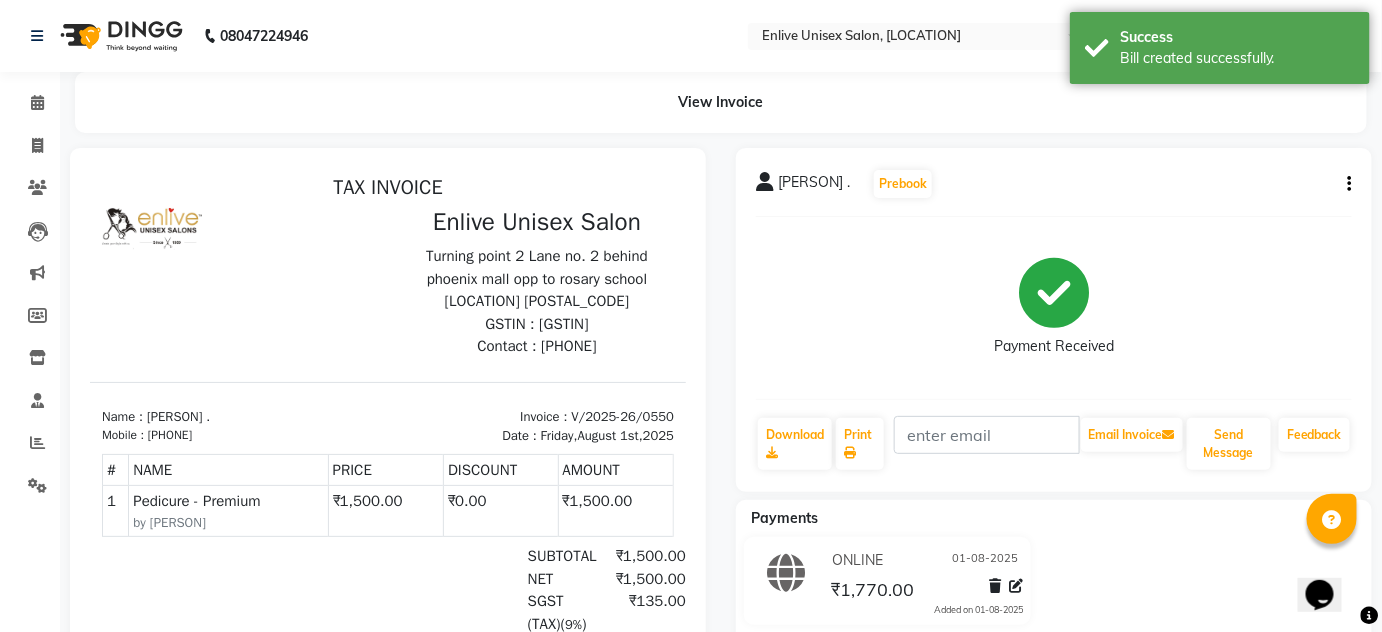 scroll, scrollTop: 0, scrollLeft: 0, axis: both 